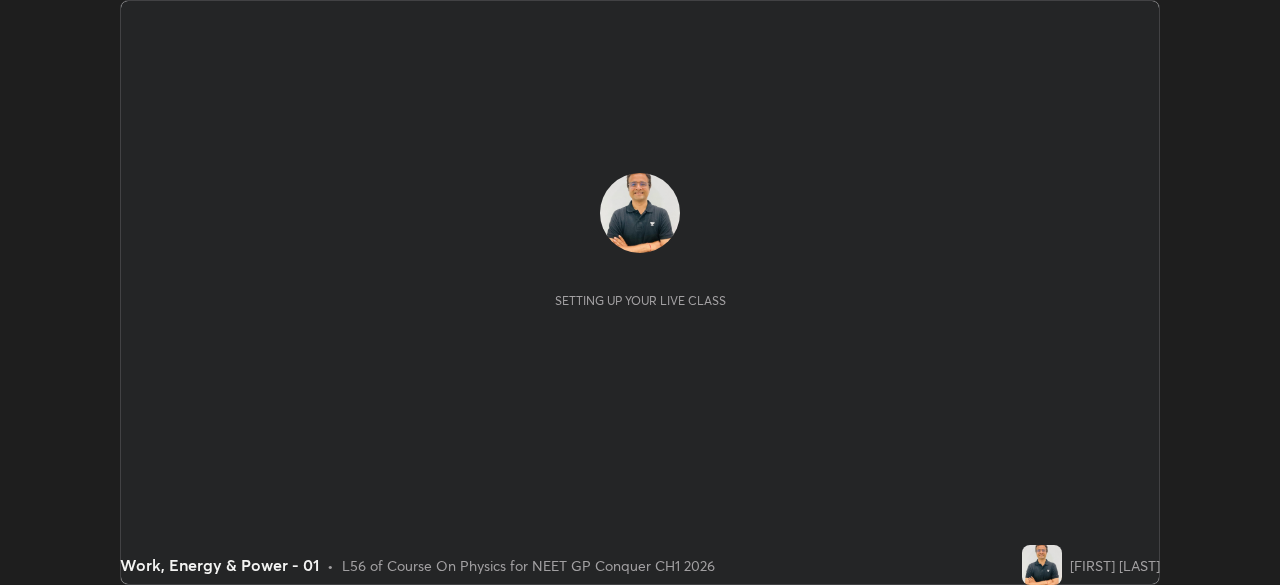 scroll, scrollTop: 0, scrollLeft: 0, axis: both 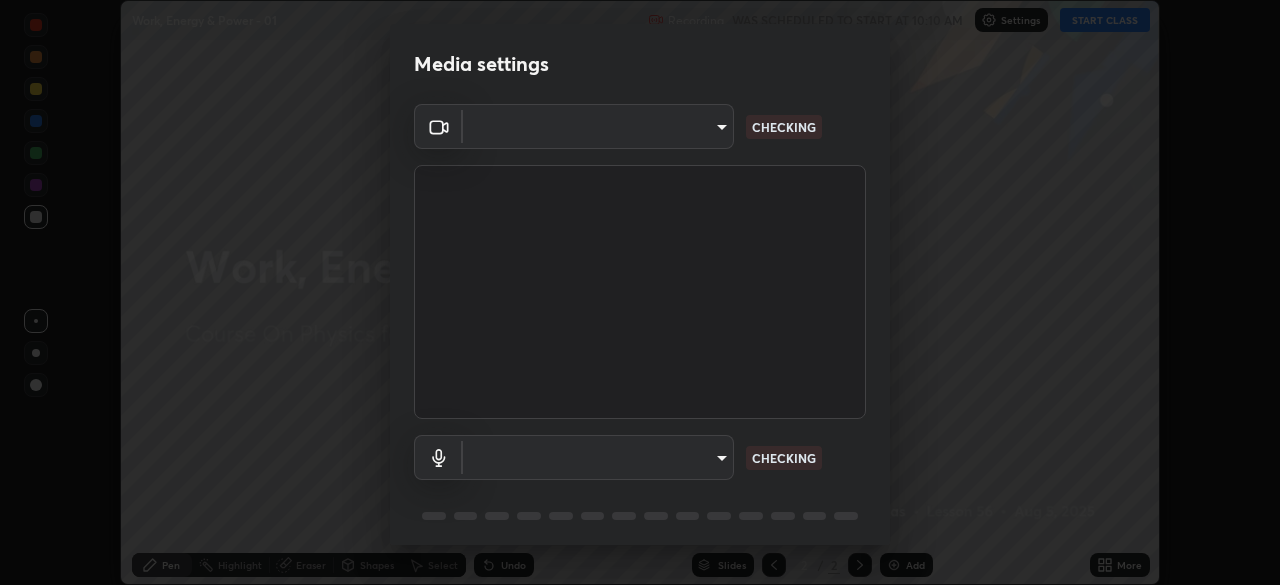 type on "8ba57ba392a6d77700fca5ad0914a887343323b49ef99d11197e5626948f7ea5" 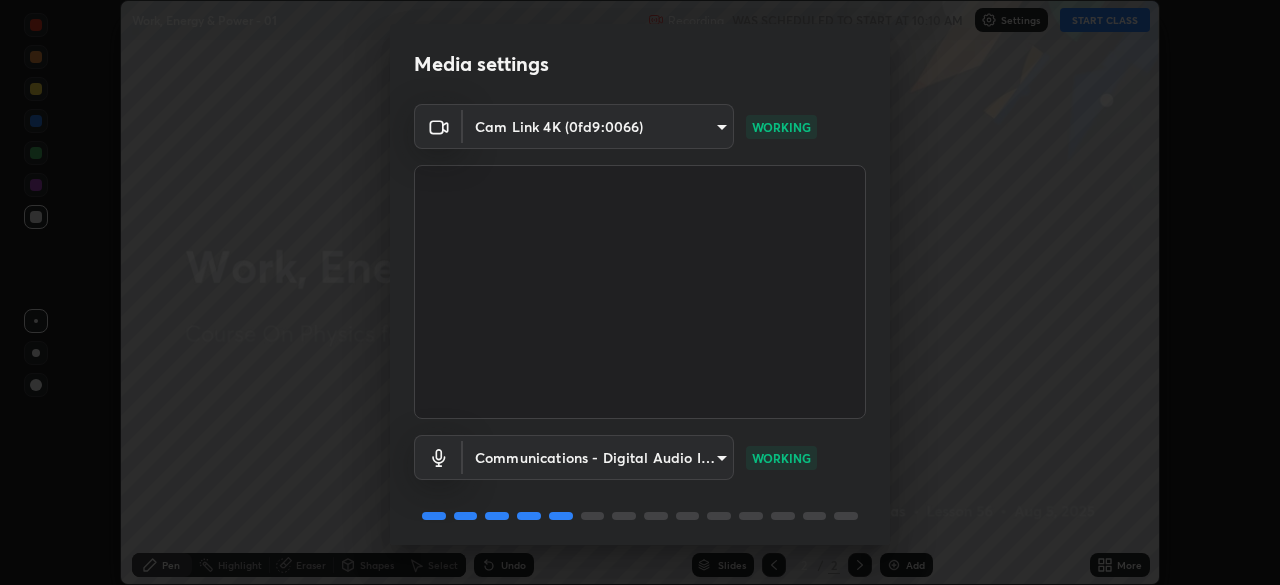 scroll, scrollTop: 71, scrollLeft: 0, axis: vertical 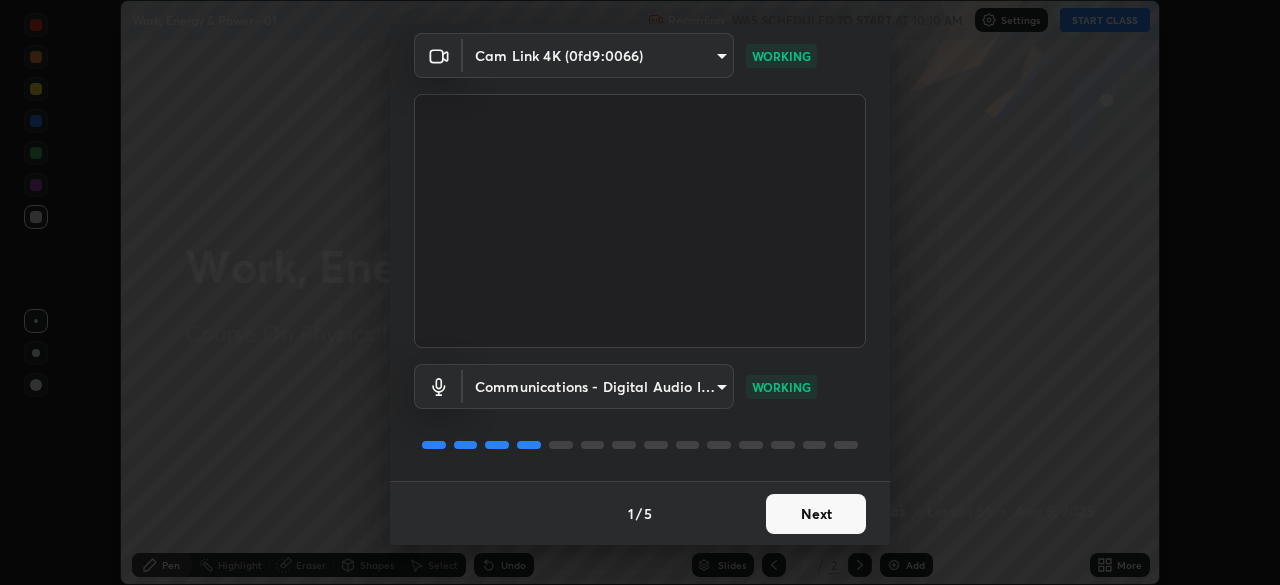 click on "Next" at bounding box center (816, 514) 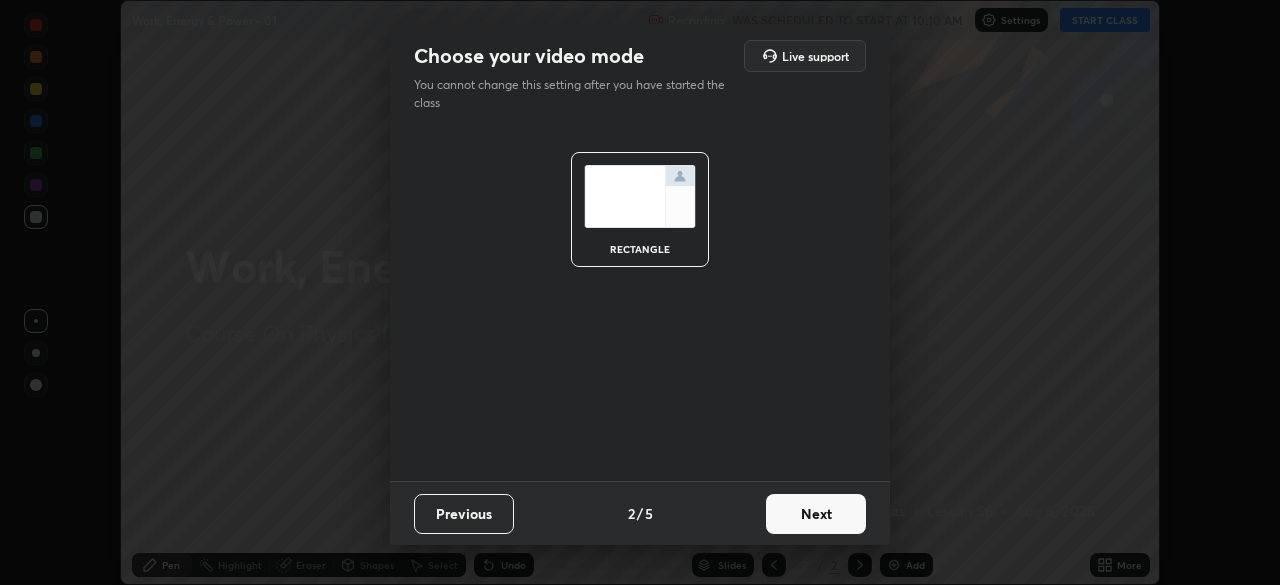 scroll, scrollTop: 0, scrollLeft: 0, axis: both 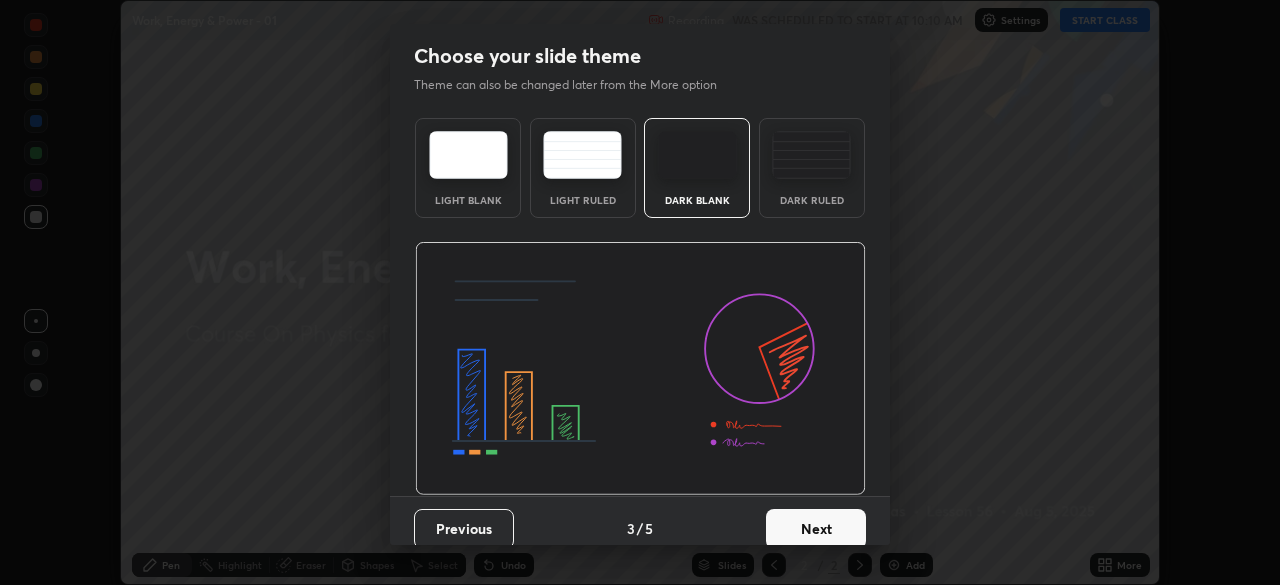 click on "Next" at bounding box center (816, 529) 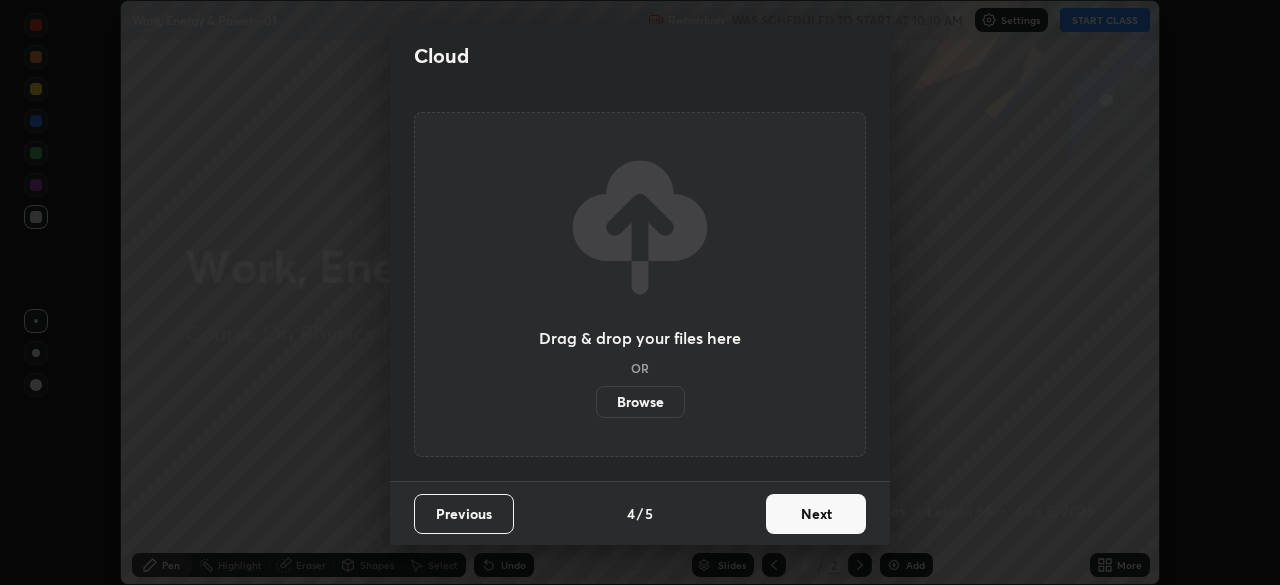 click on "Next" at bounding box center [816, 514] 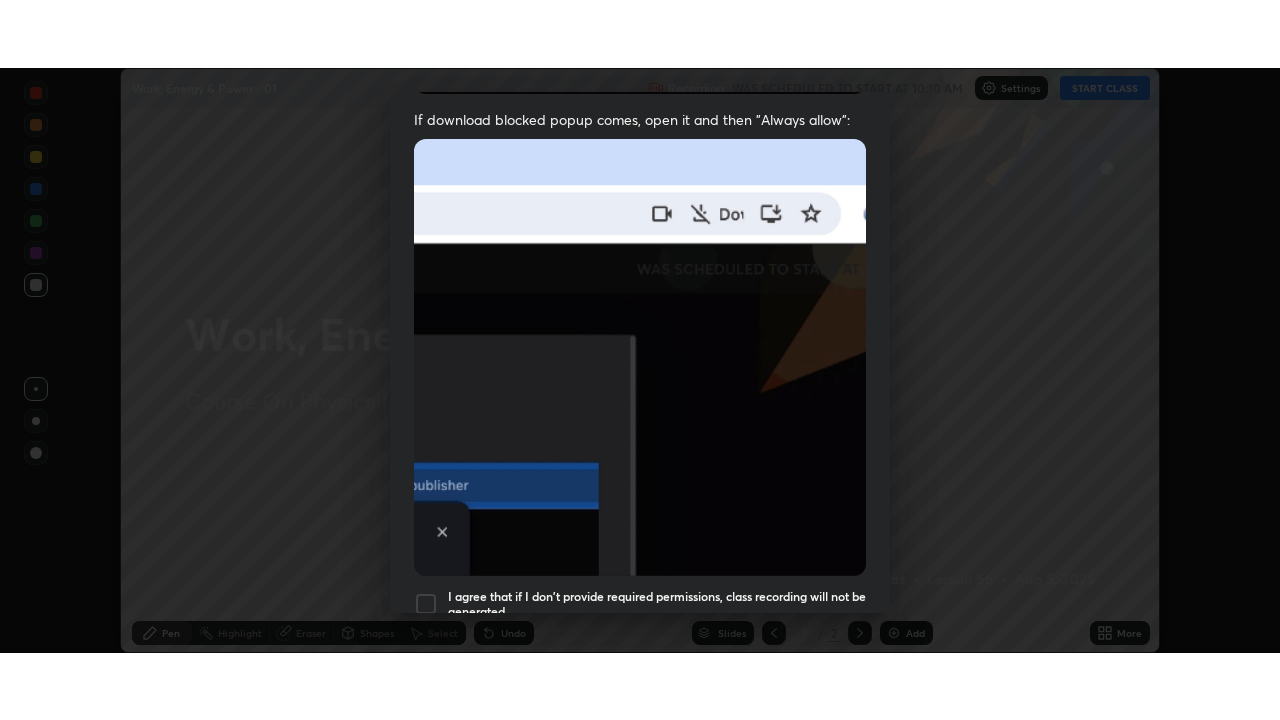 scroll, scrollTop: 479, scrollLeft: 0, axis: vertical 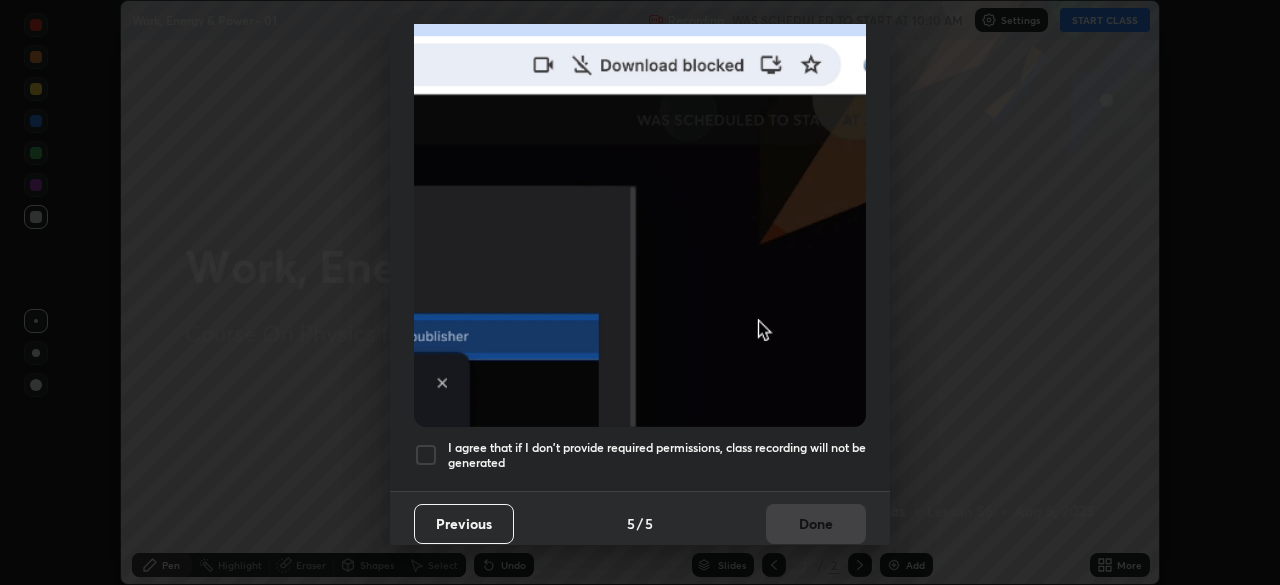 click at bounding box center (426, 455) 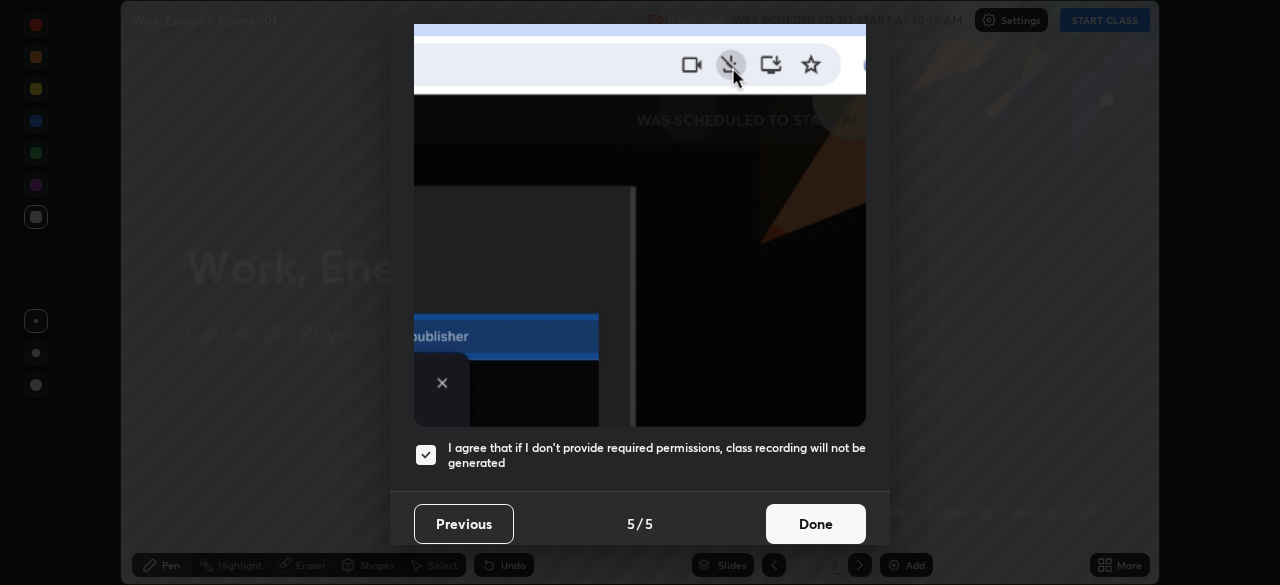 click on "Done" at bounding box center (816, 524) 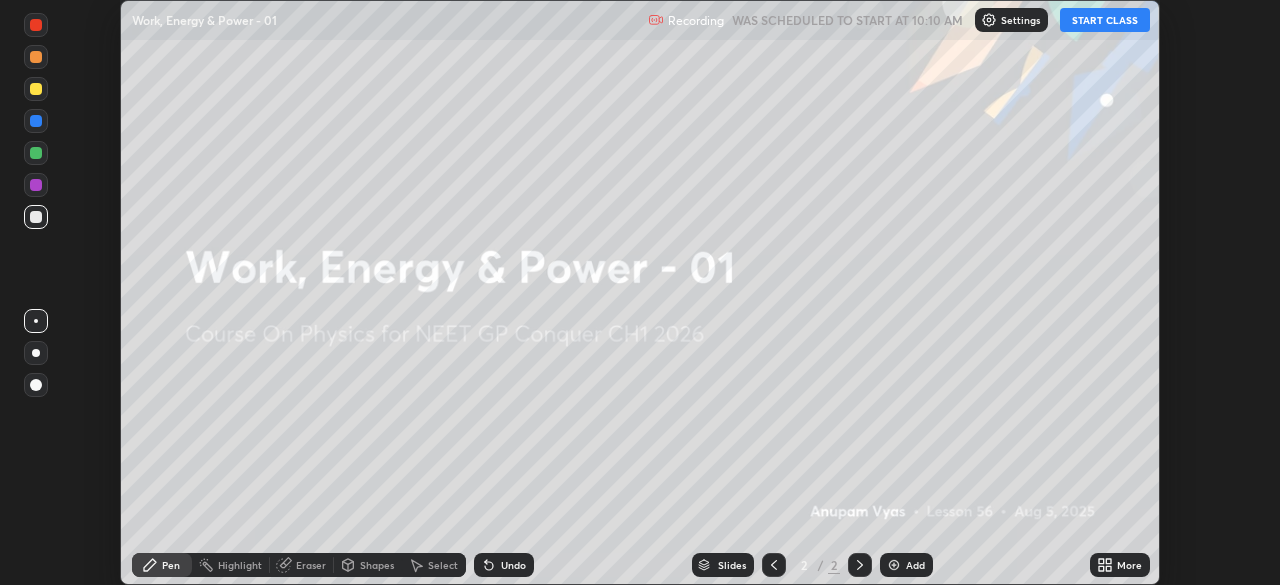 click on "START CLASS" at bounding box center [1105, 20] 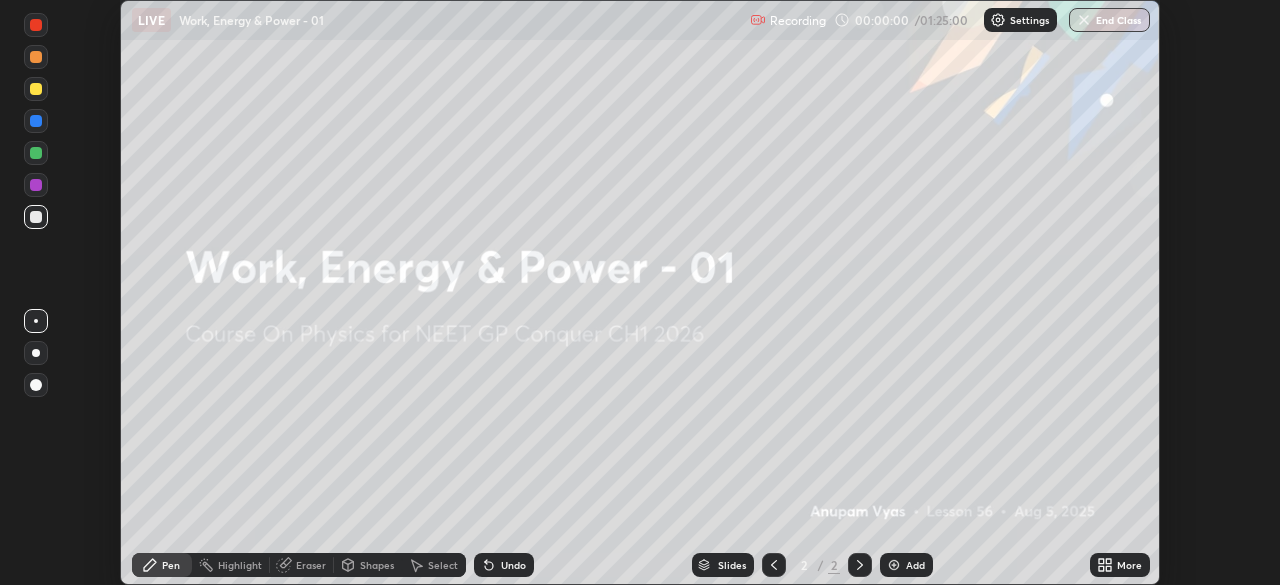 click on "More" at bounding box center [1129, 565] 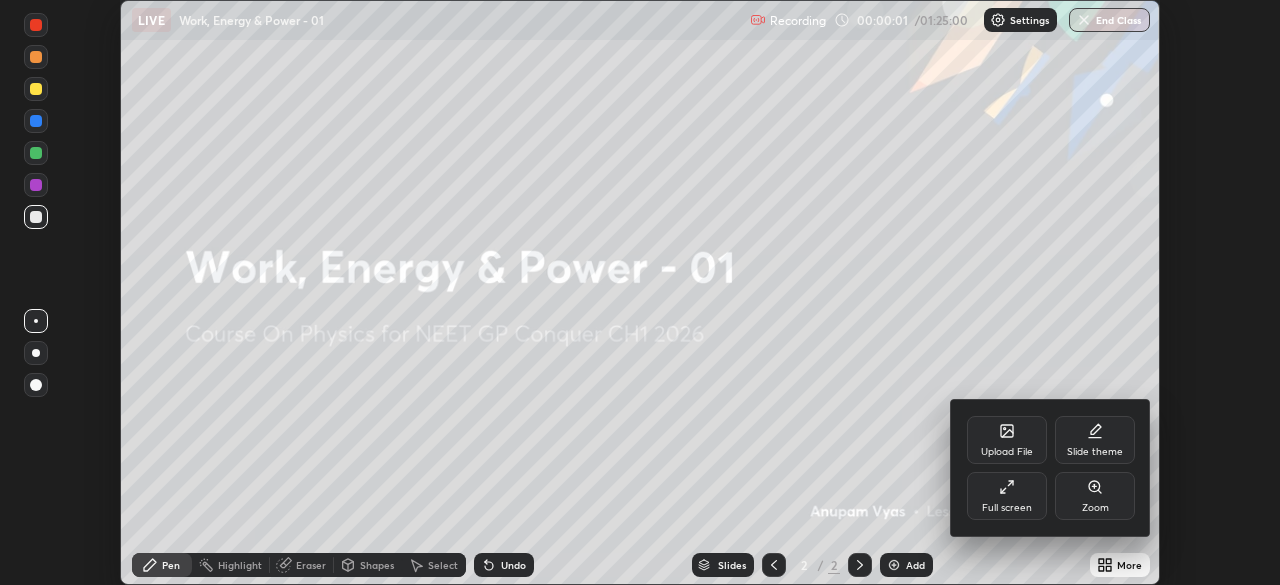 click on "Full screen" at bounding box center (1007, 496) 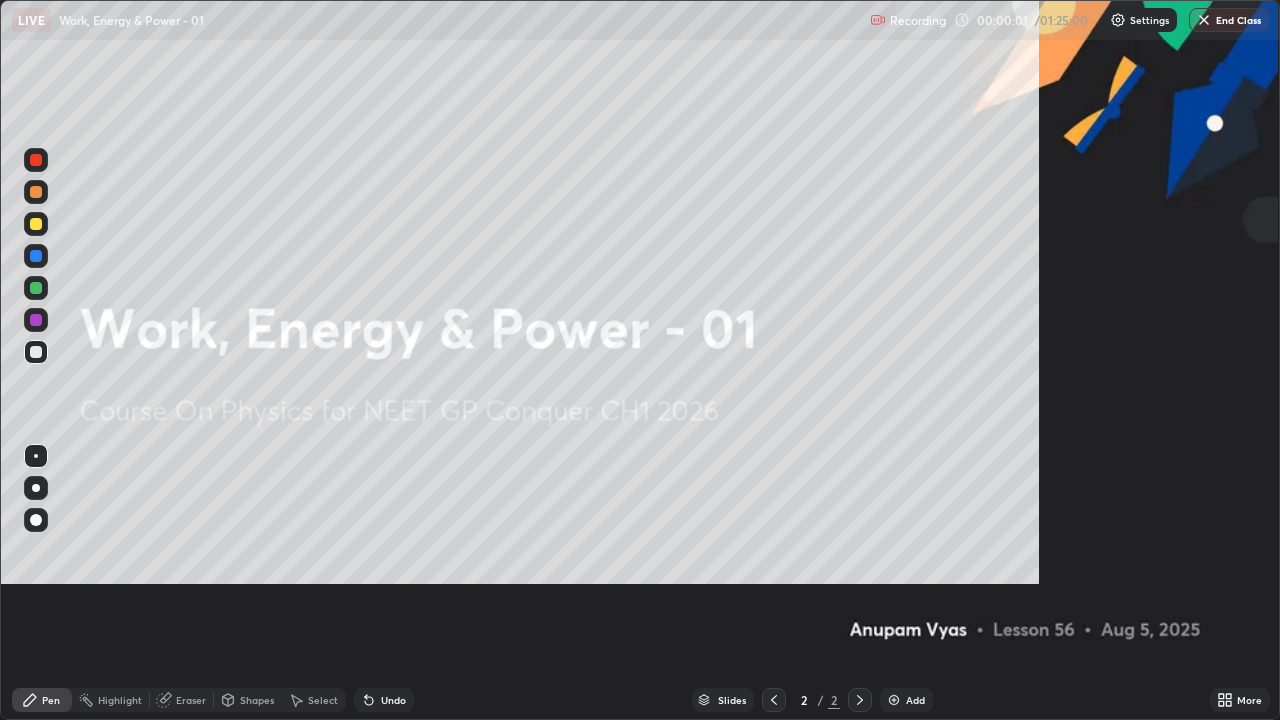 scroll, scrollTop: 99280, scrollLeft: 98720, axis: both 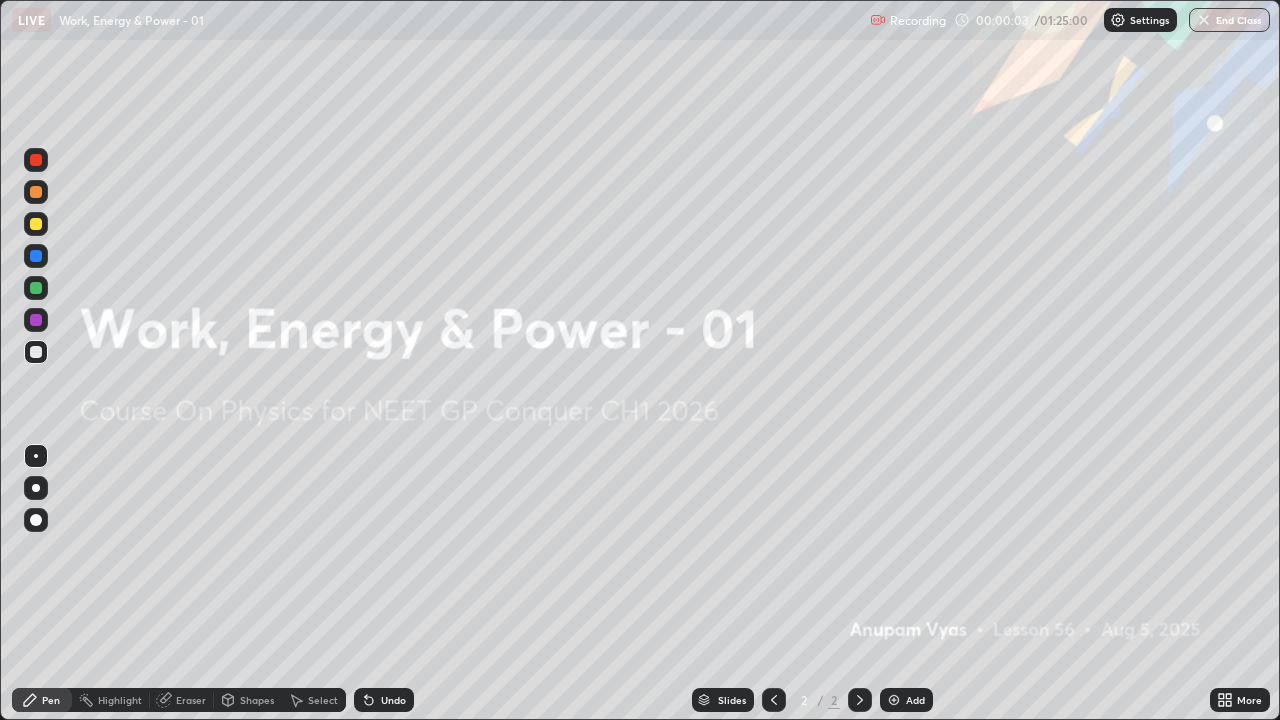 click on "Add" at bounding box center [906, 700] 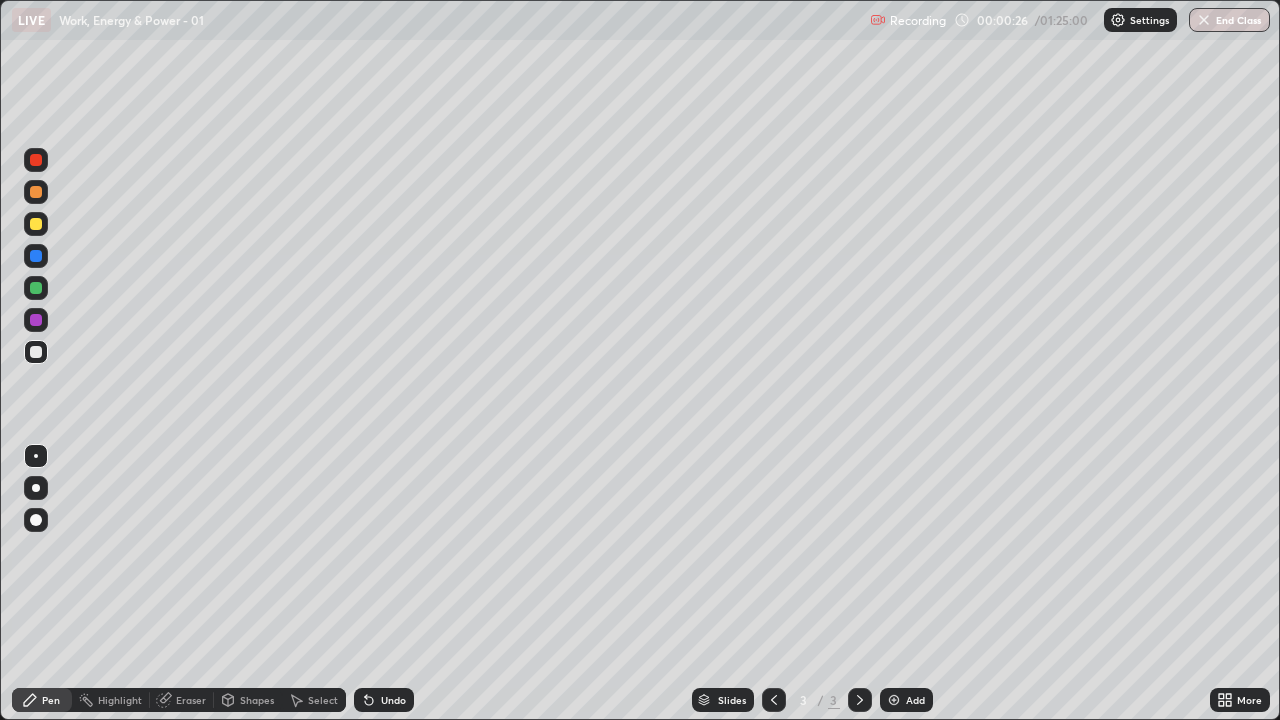 click at bounding box center (36, 488) 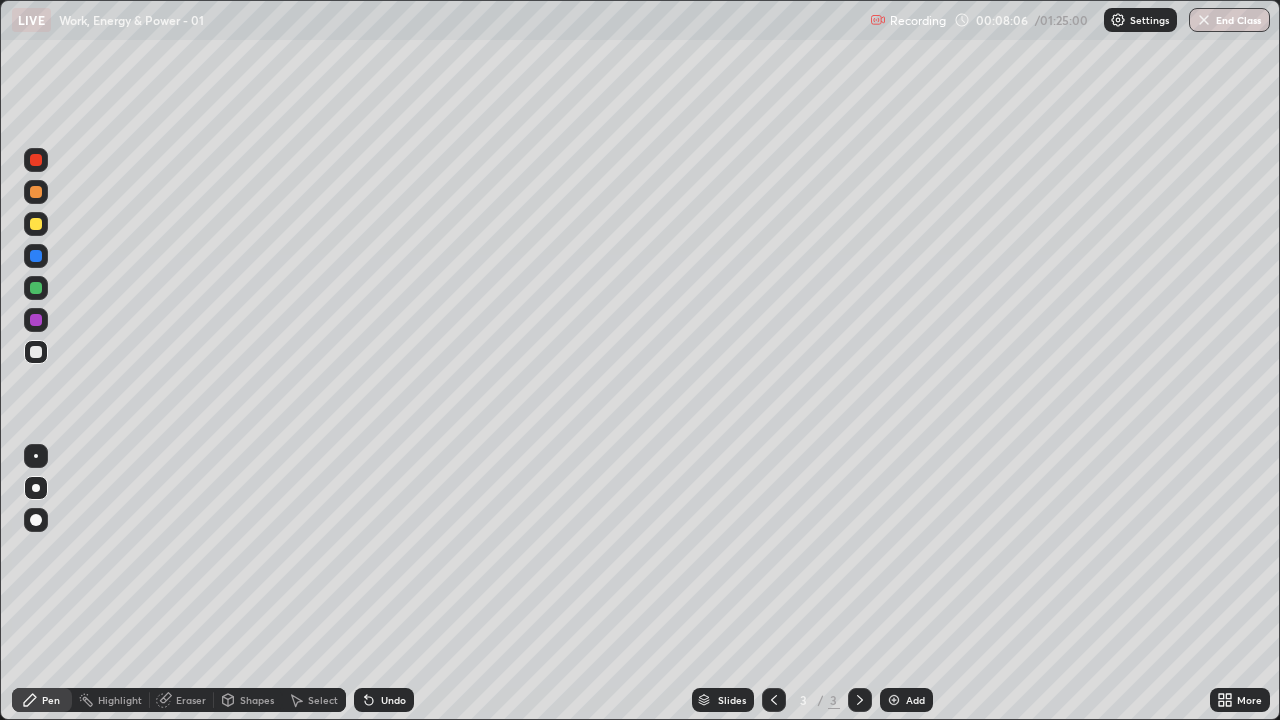 click on "Add" at bounding box center [915, 700] 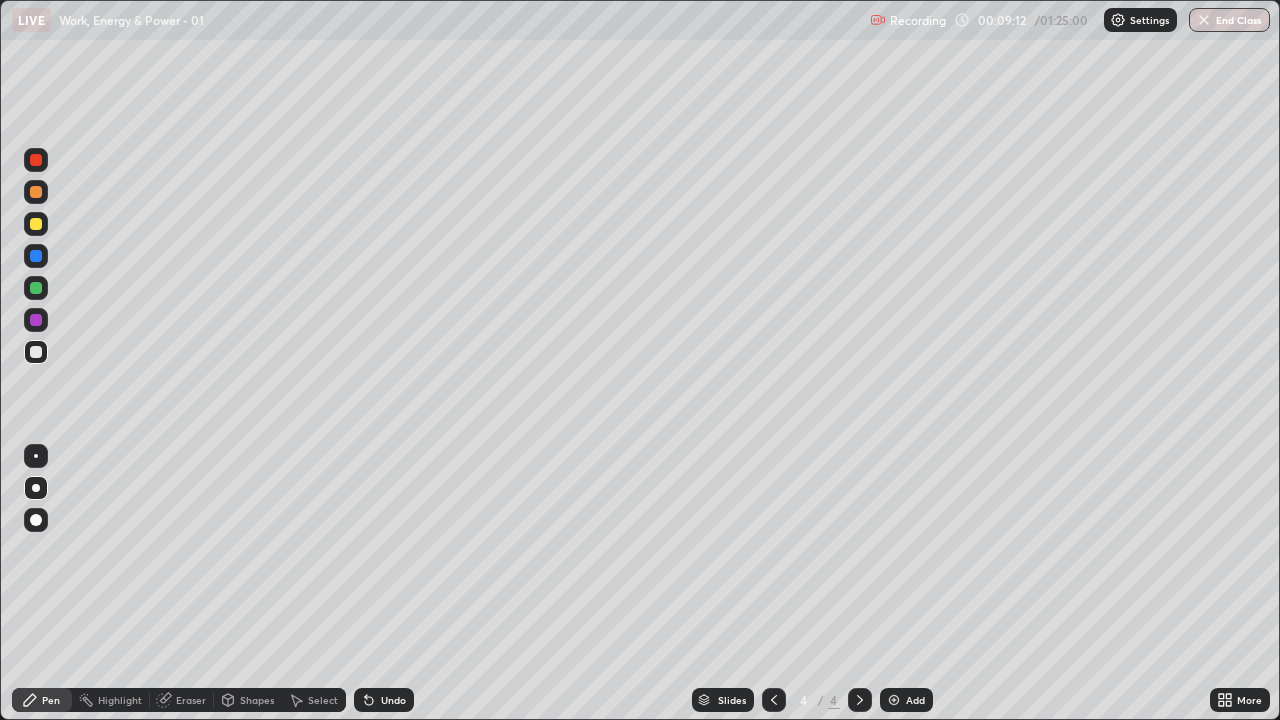 click 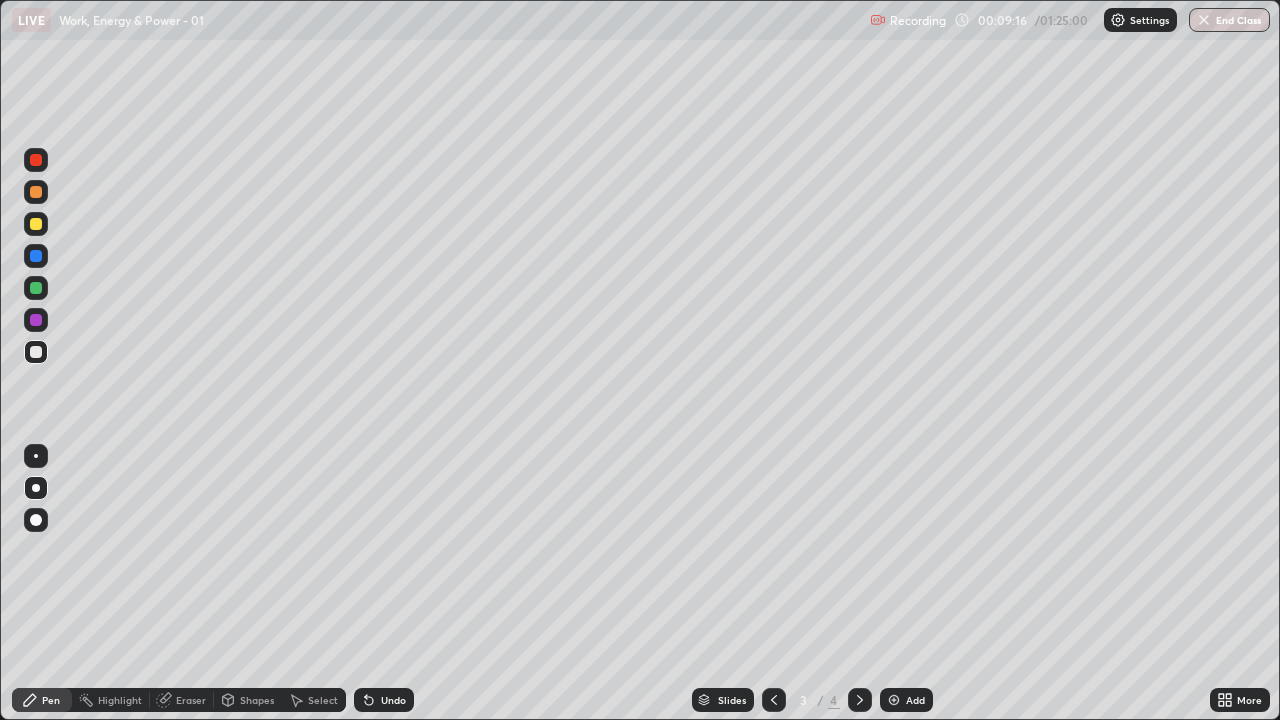 click 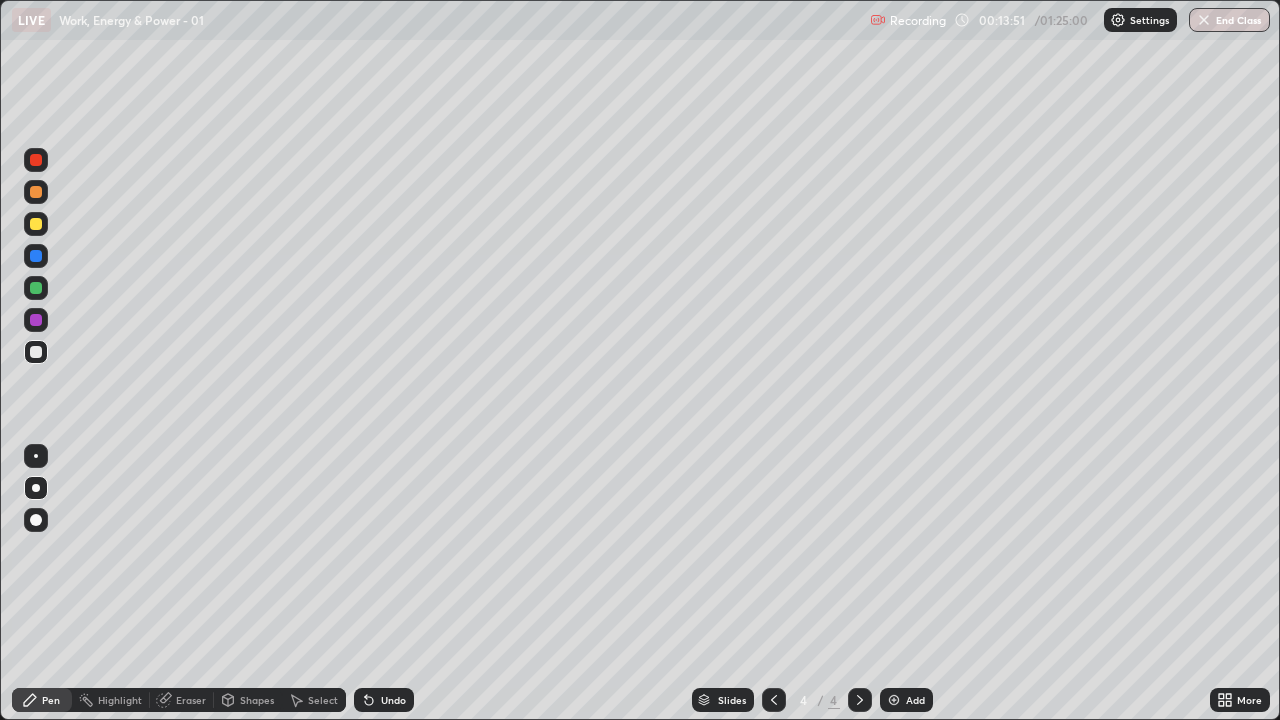 click at bounding box center (36, 288) 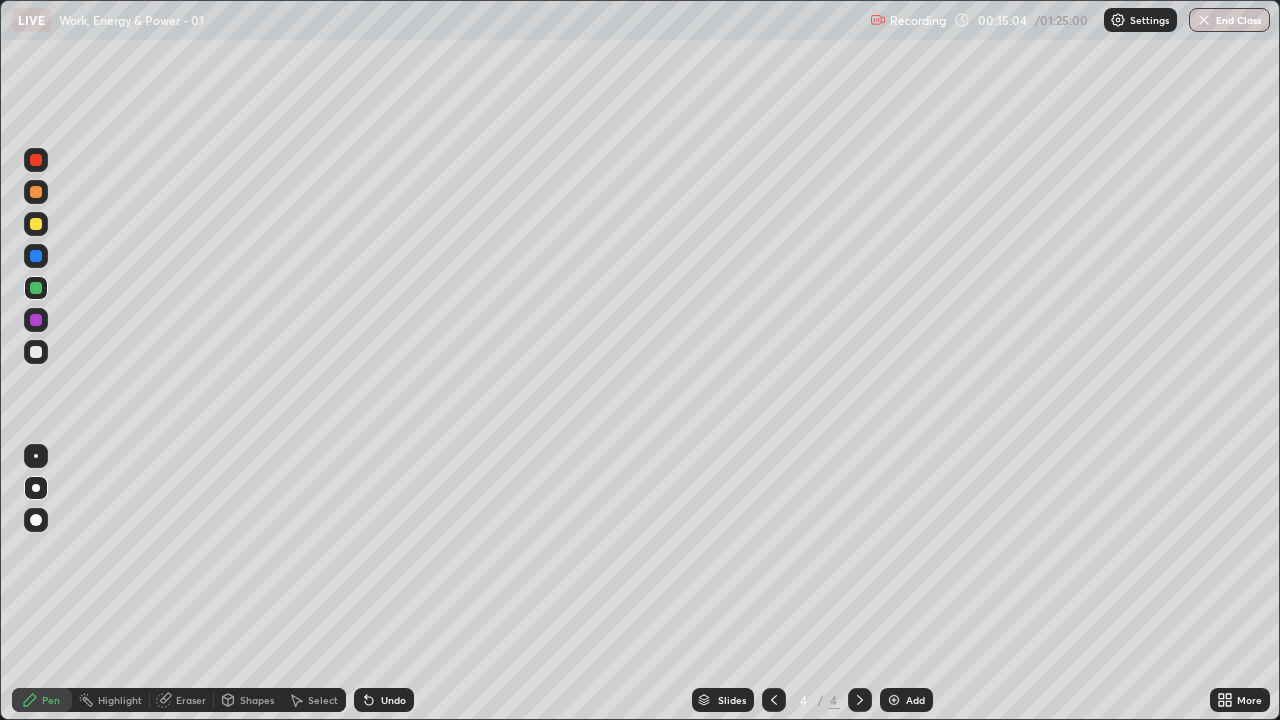 click on "Add" at bounding box center (915, 700) 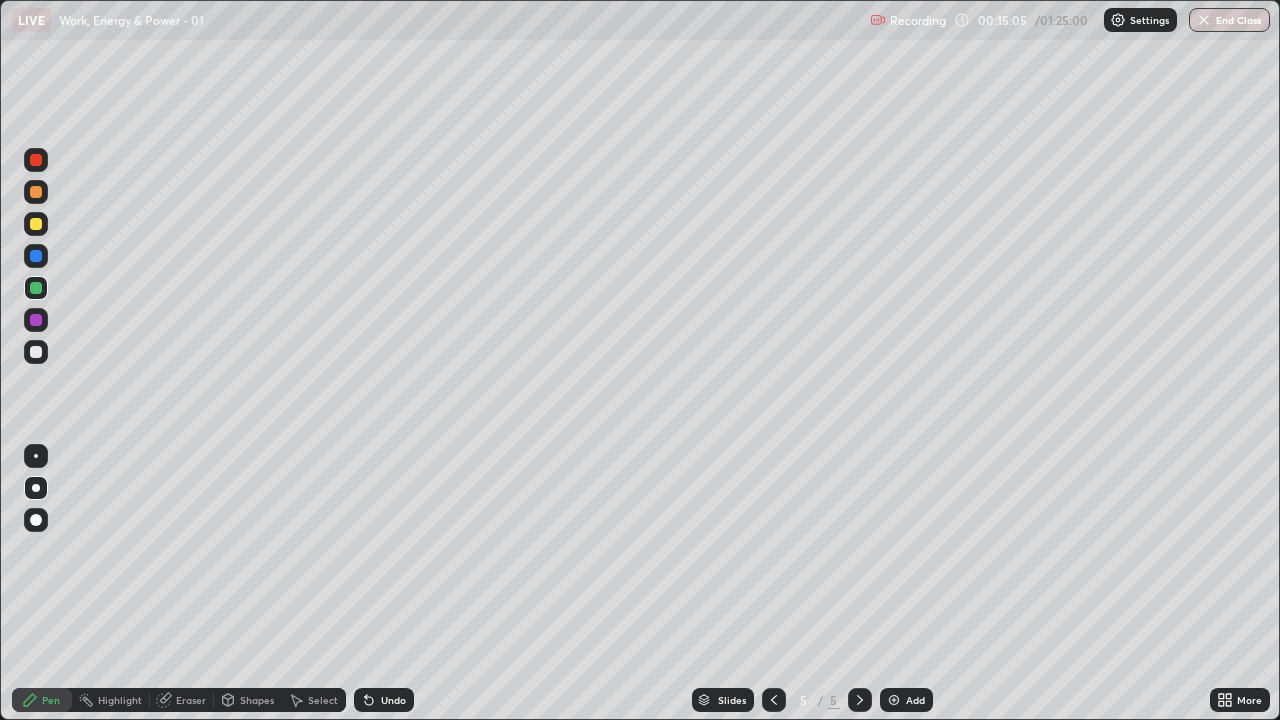 click at bounding box center [36, 352] 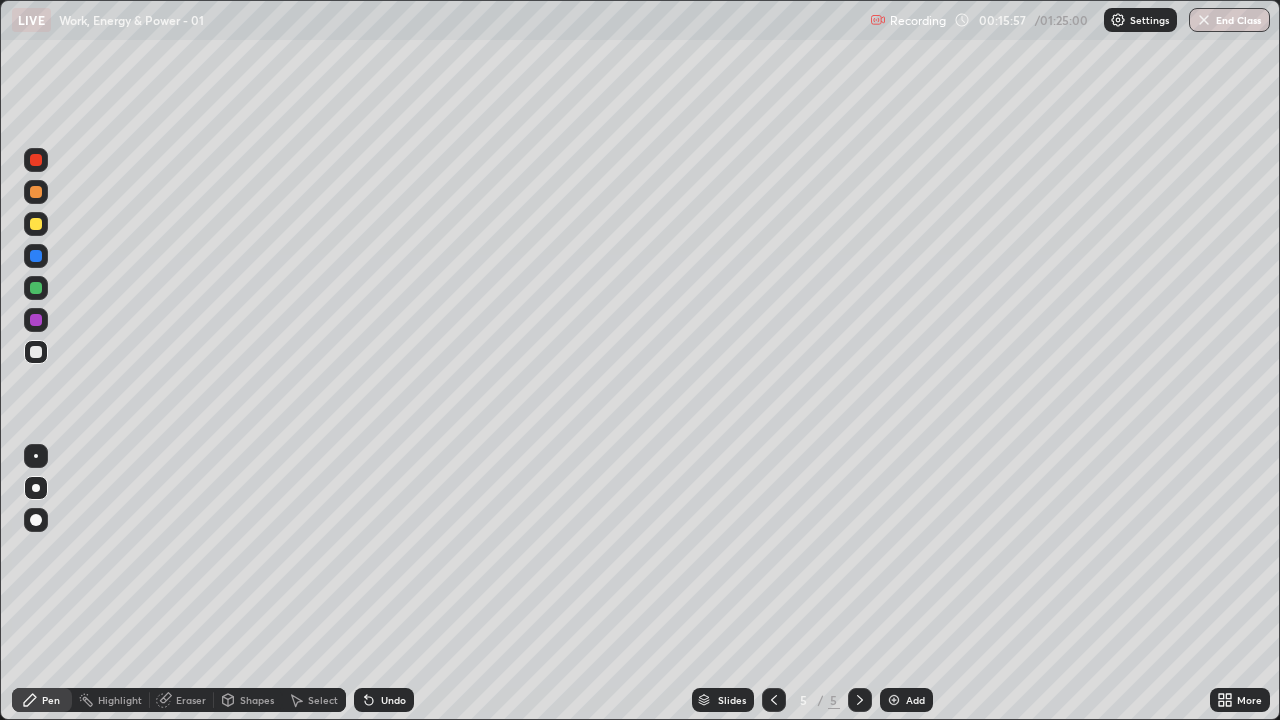 click on "Eraser" at bounding box center [191, 700] 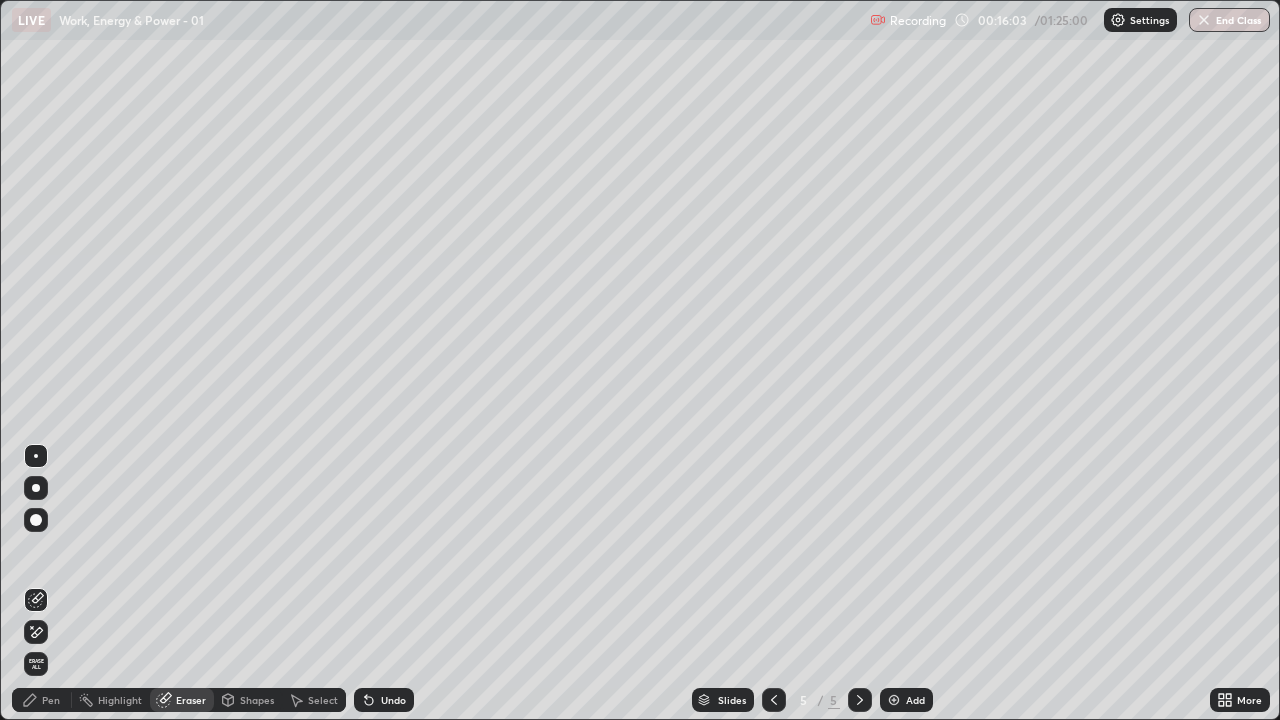 click on "Pen" at bounding box center (51, 700) 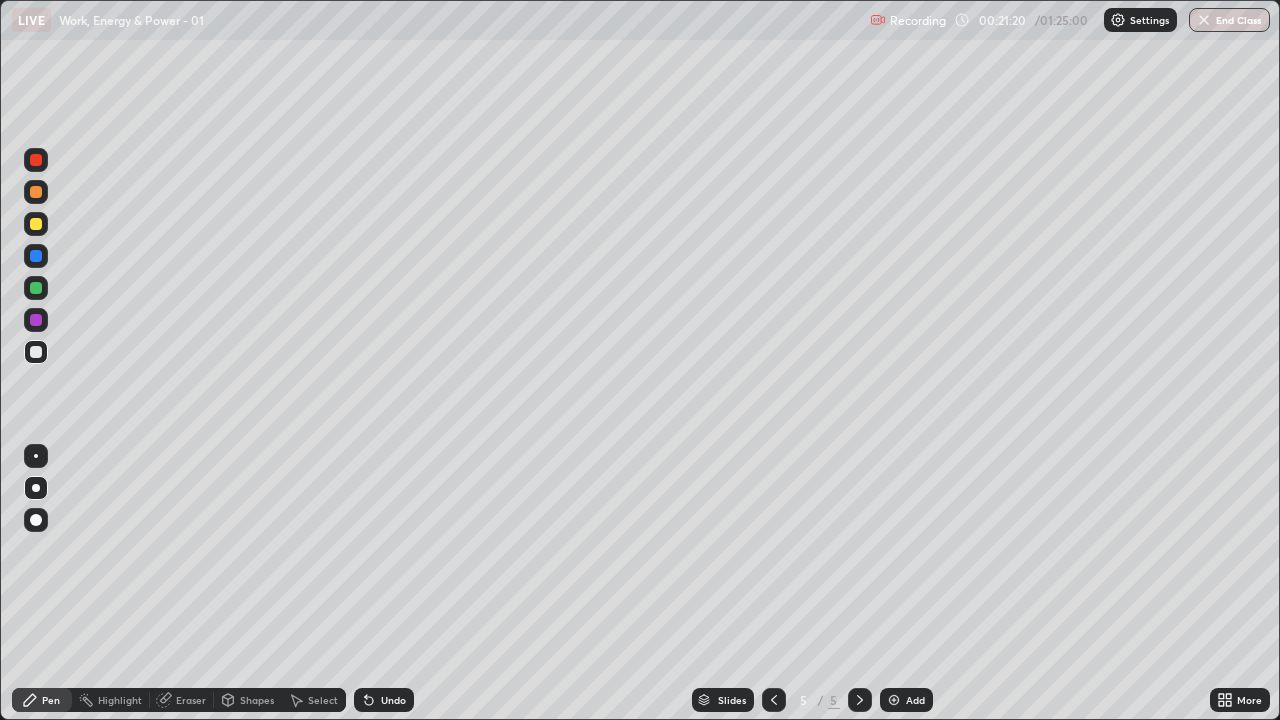 click at bounding box center [36, 288] 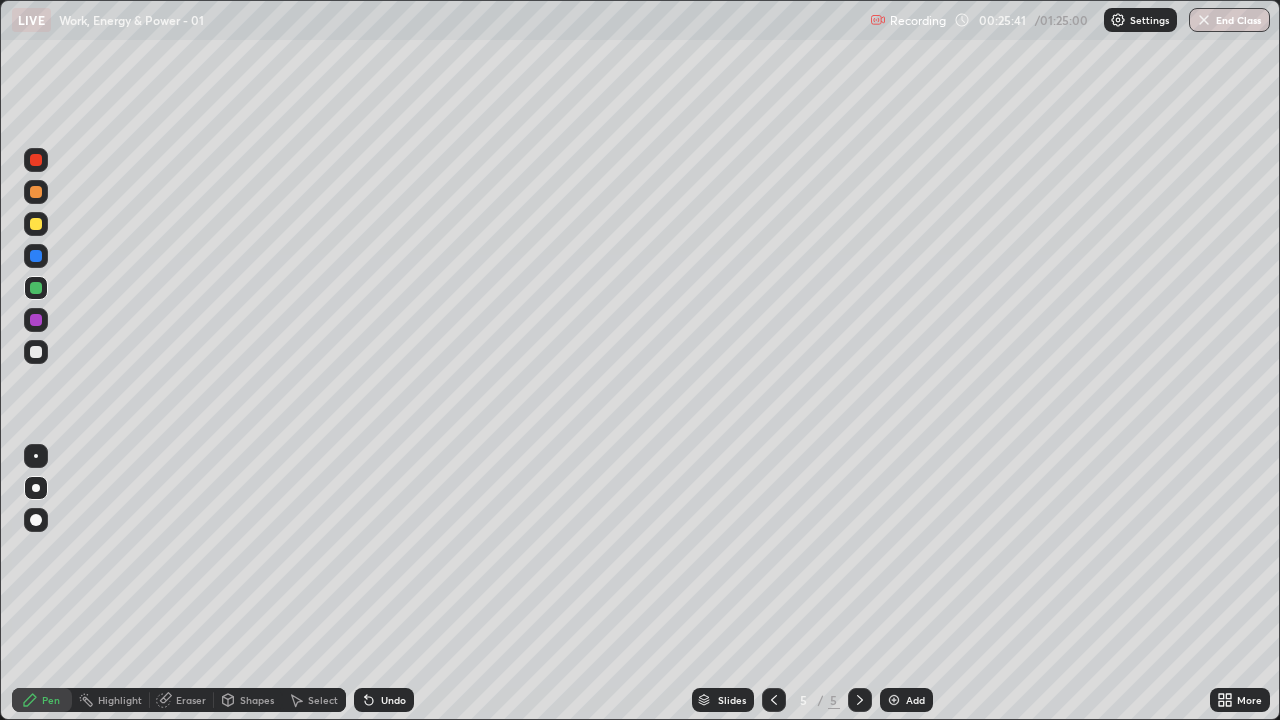 click at bounding box center [36, 352] 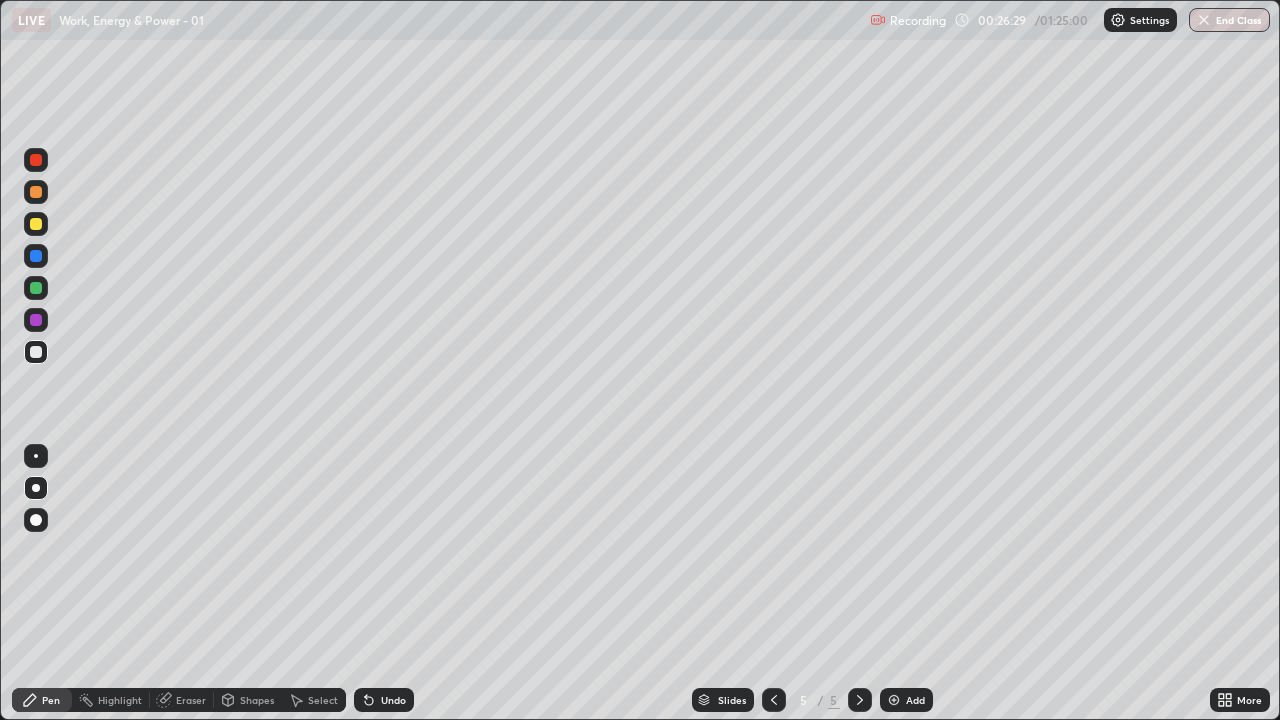 click on "Add" at bounding box center [915, 700] 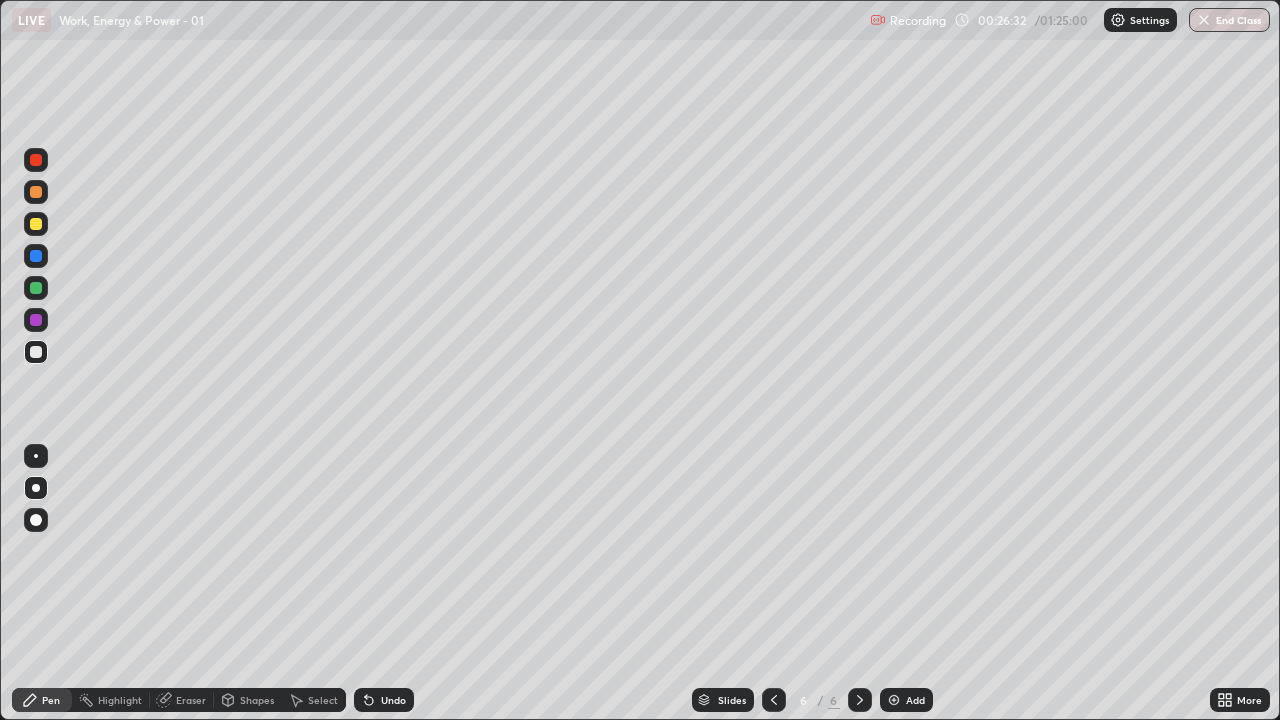 click on "Shapes" at bounding box center (257, 700) 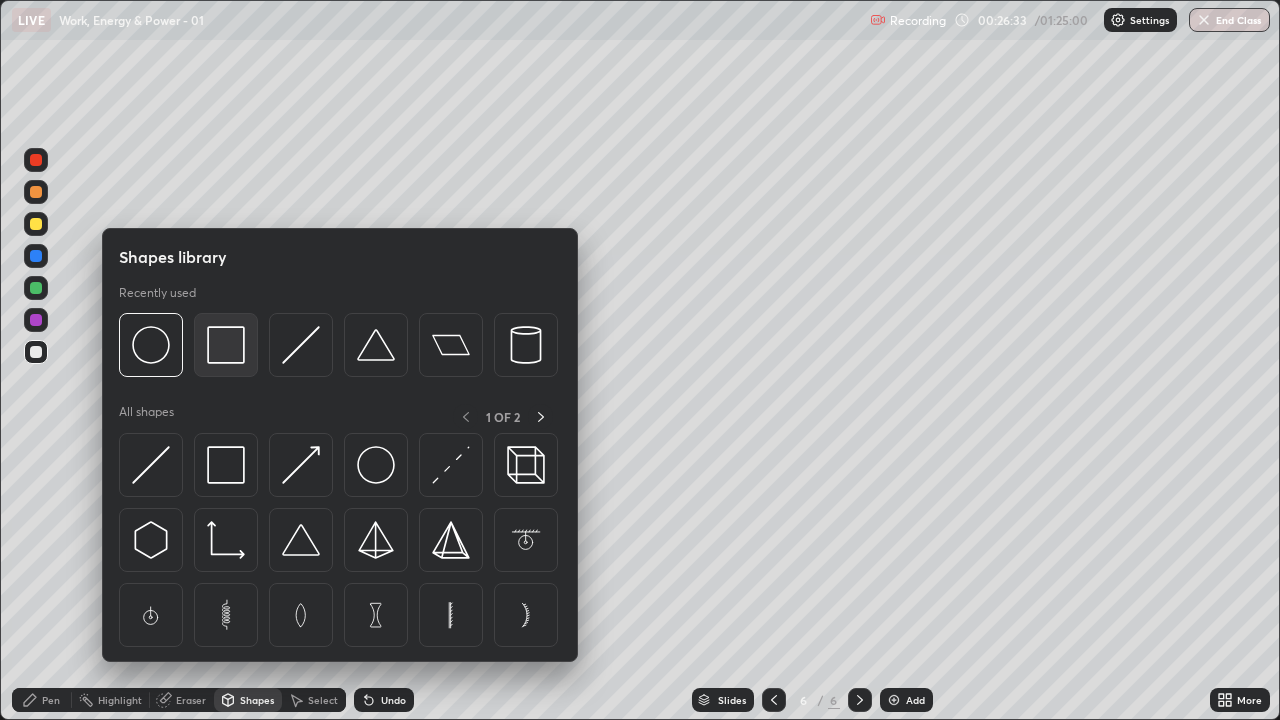 click at bounding box center [226, 345] 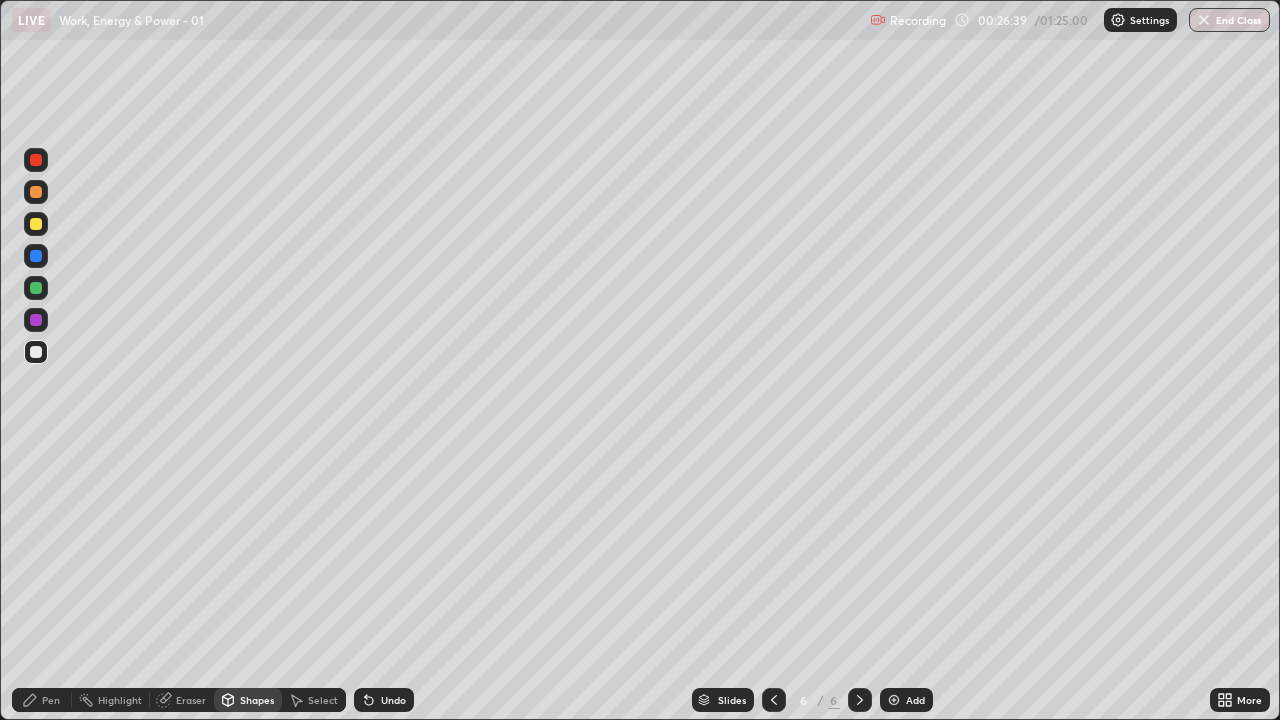 click on "Undo" at bounding box center [393, 700] 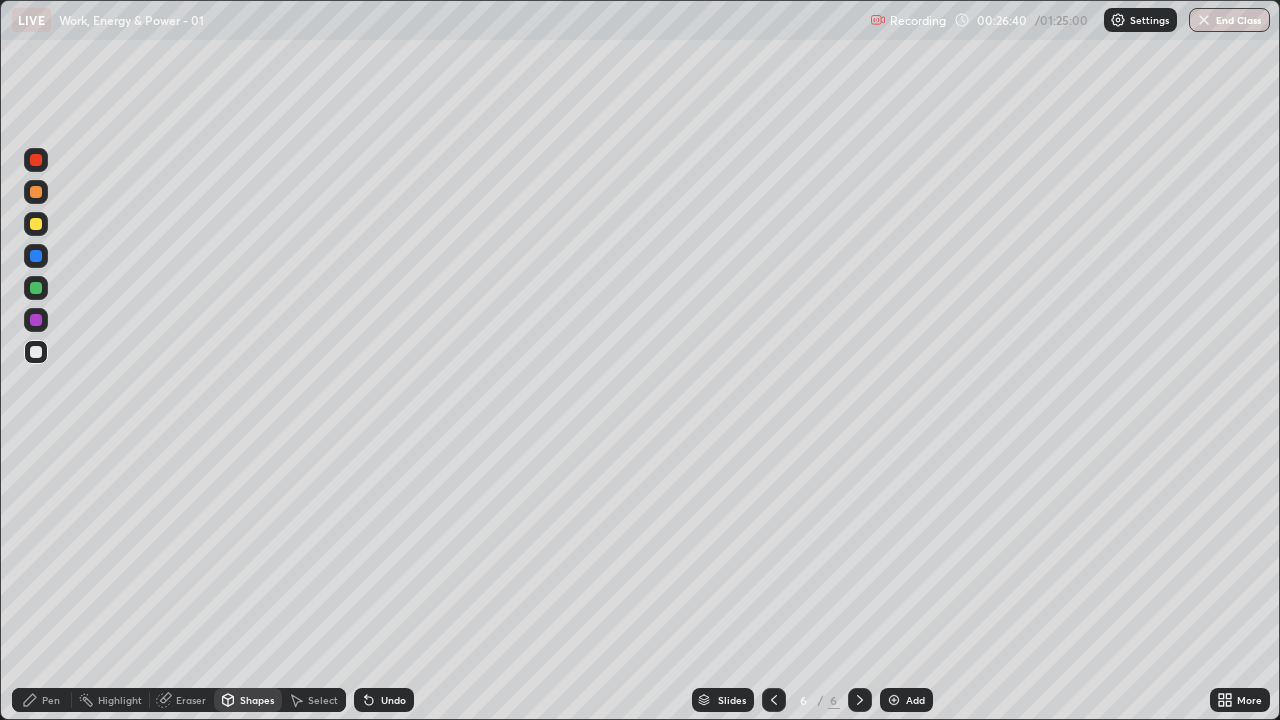 click on "Shapes" at bounding box center [257, 700] 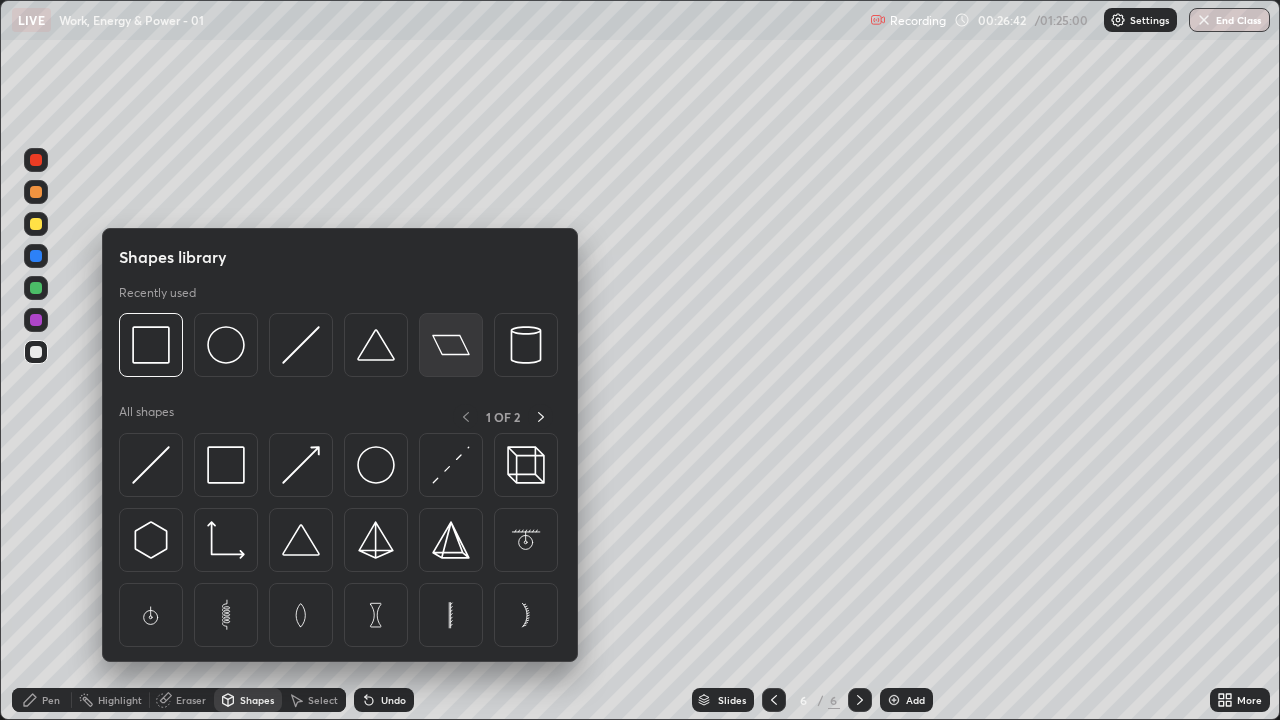 click at bounding box center (451, 345) 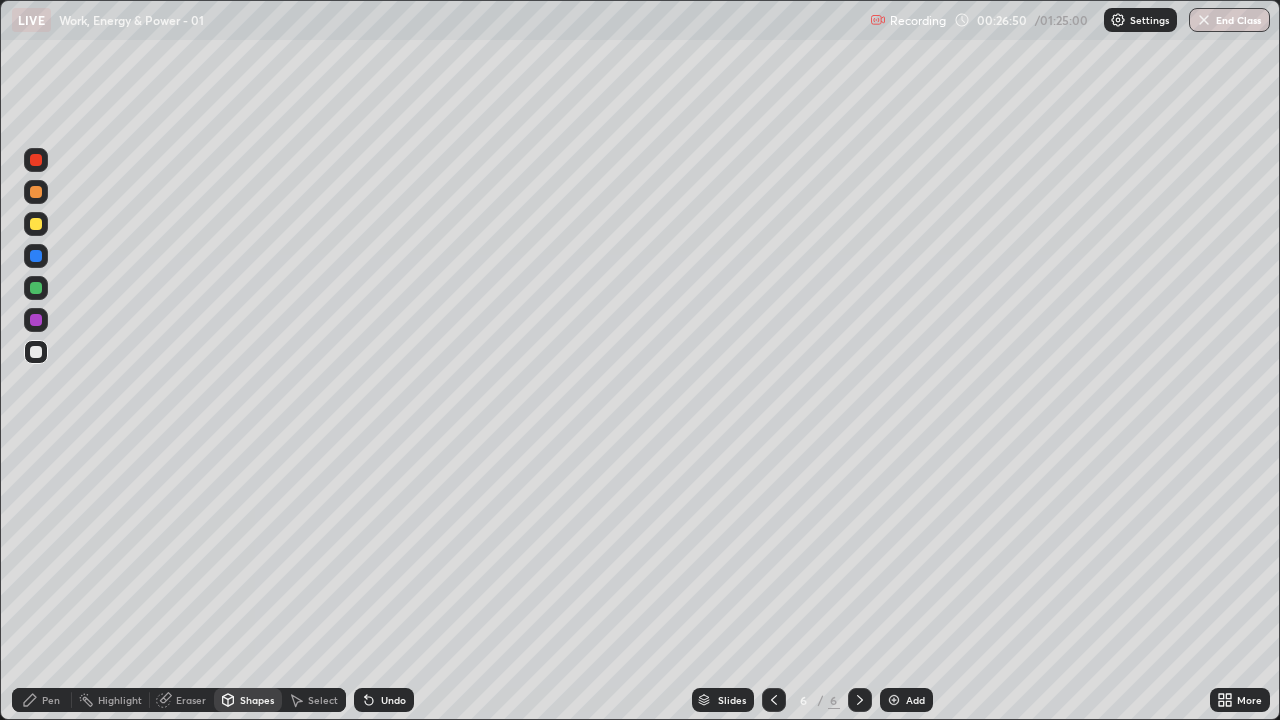 click on "Pen" at bounding box center (51, 700) 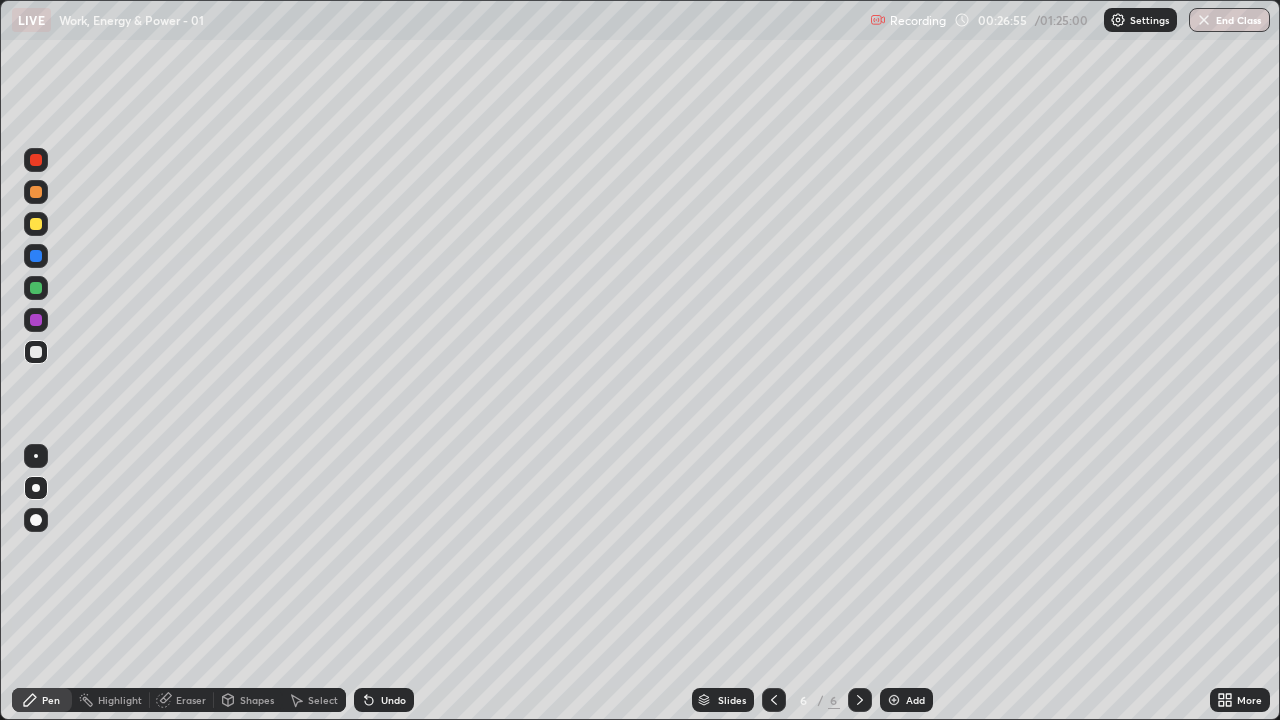 click on "Shapes" at bounding box center (257, 700) 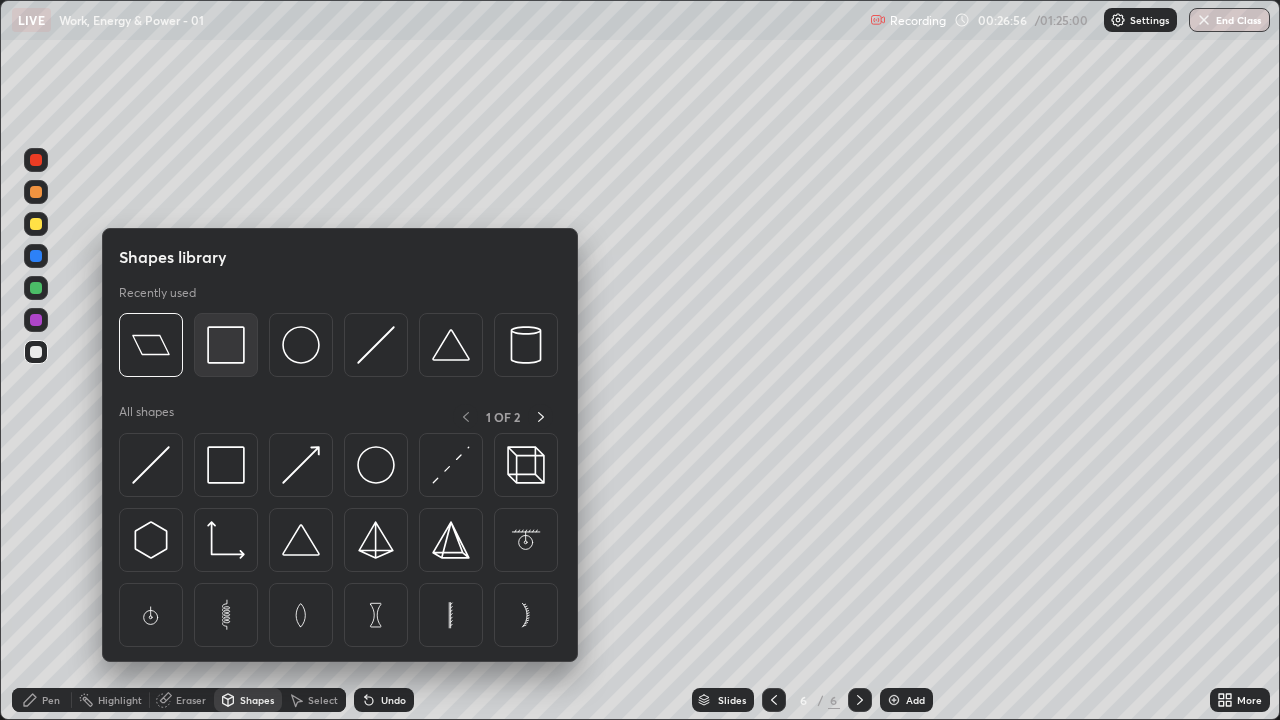 click at bounding box center [226, 345] 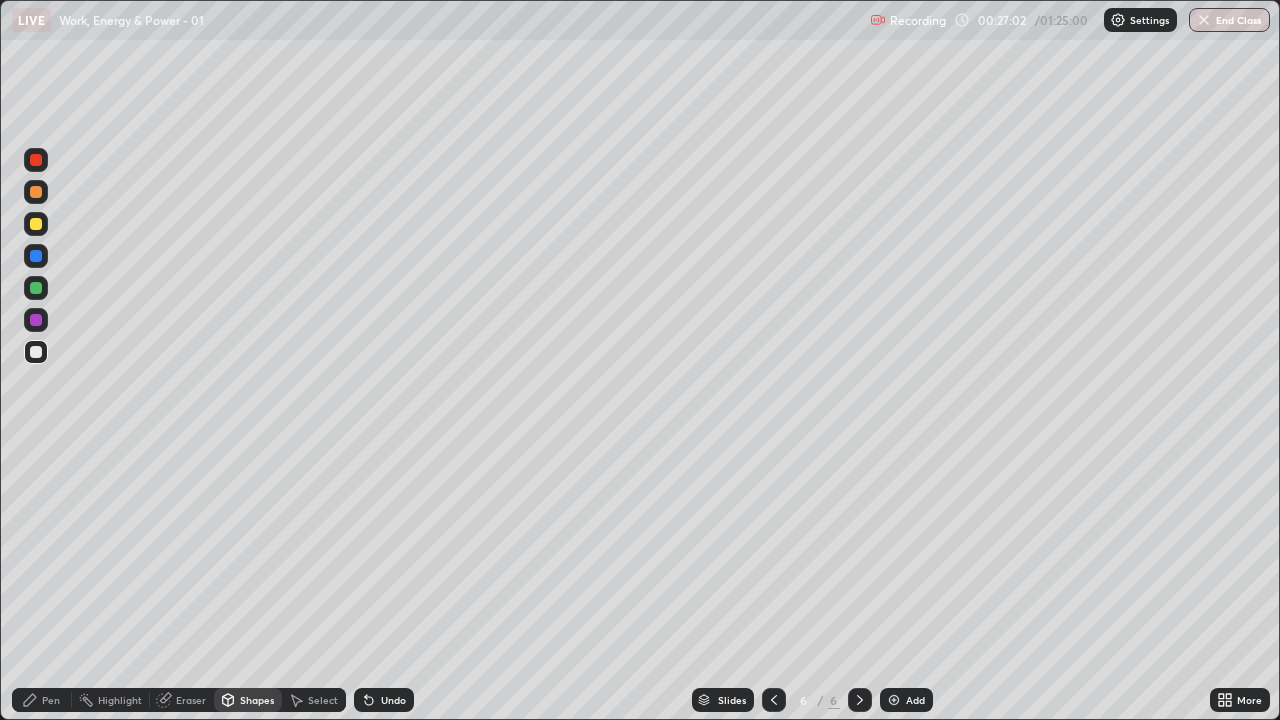click on "Pen" at bounding box center (51, 700) 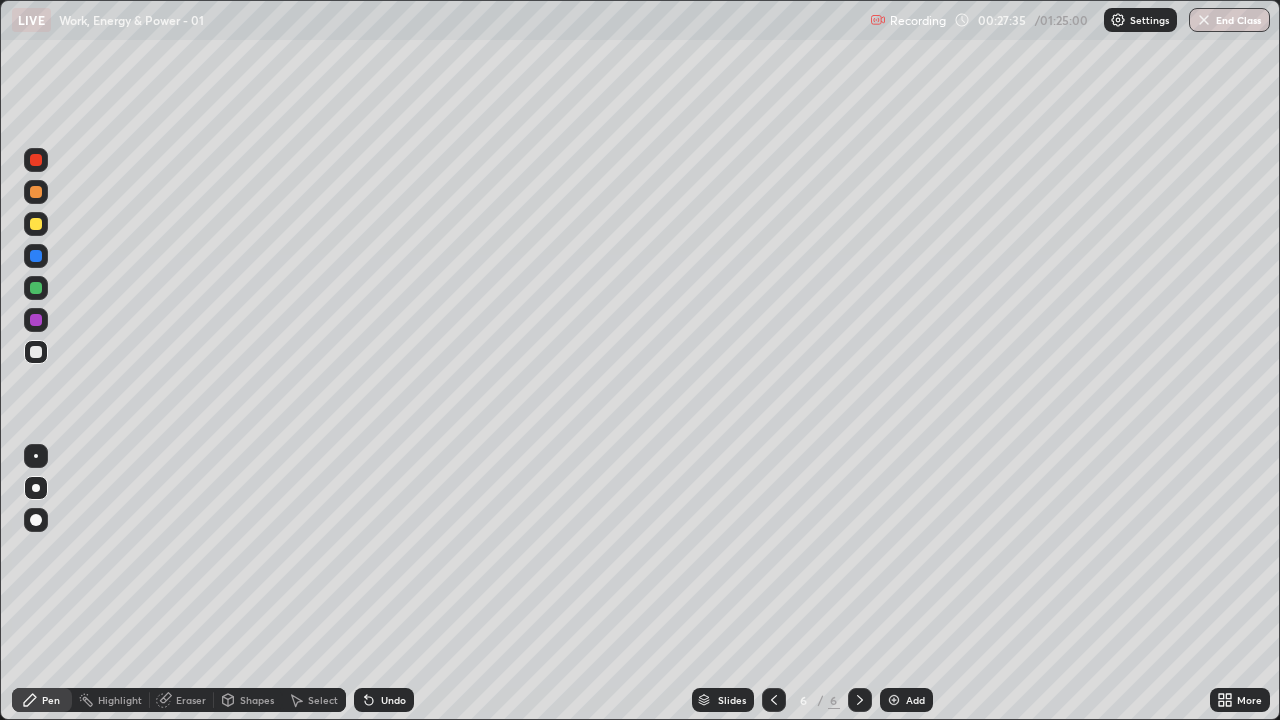 click on "Eraser" at bounding box center [191, 700] 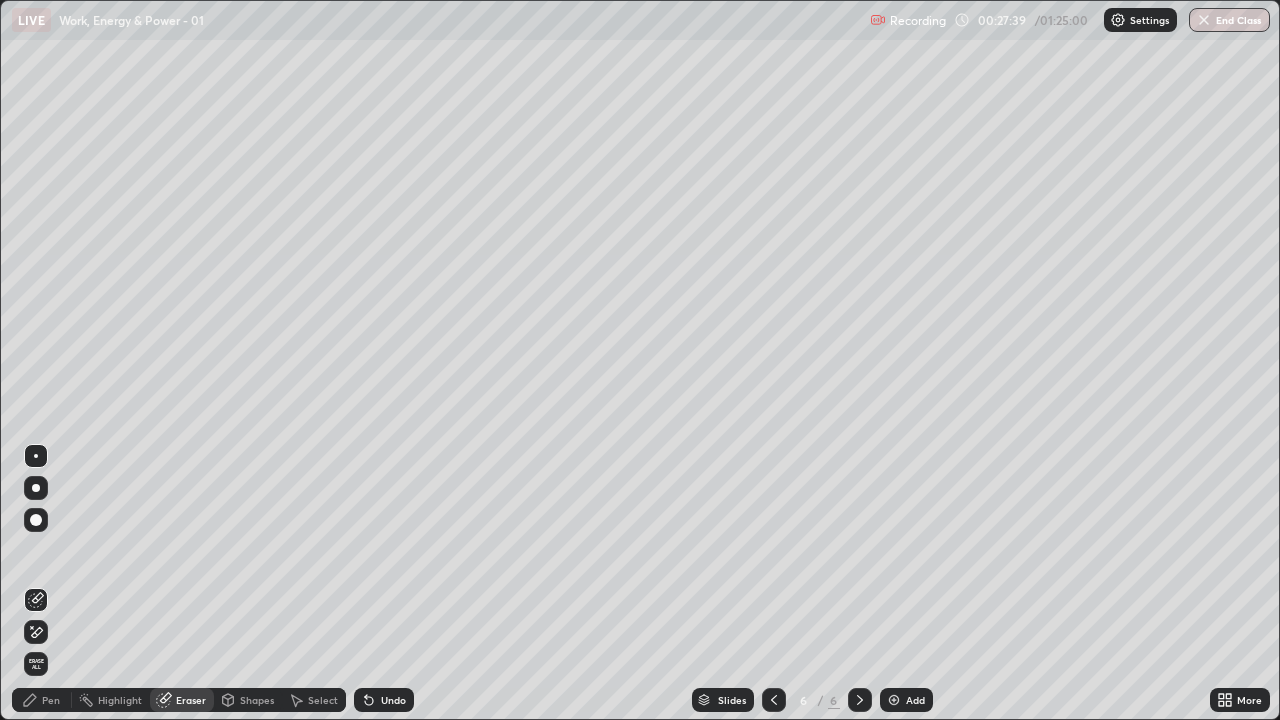 click on "Pen" at bounding box center [51, 700] 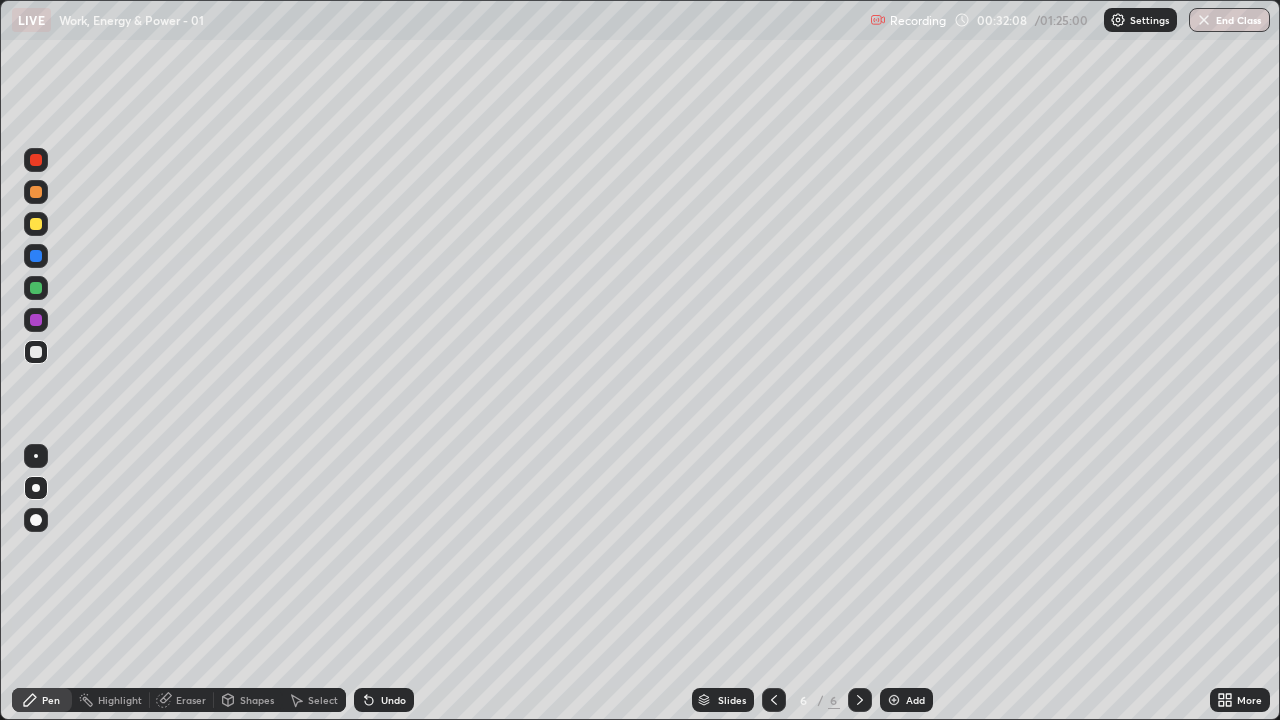 click on "Add" at bounding box center (915, 700) 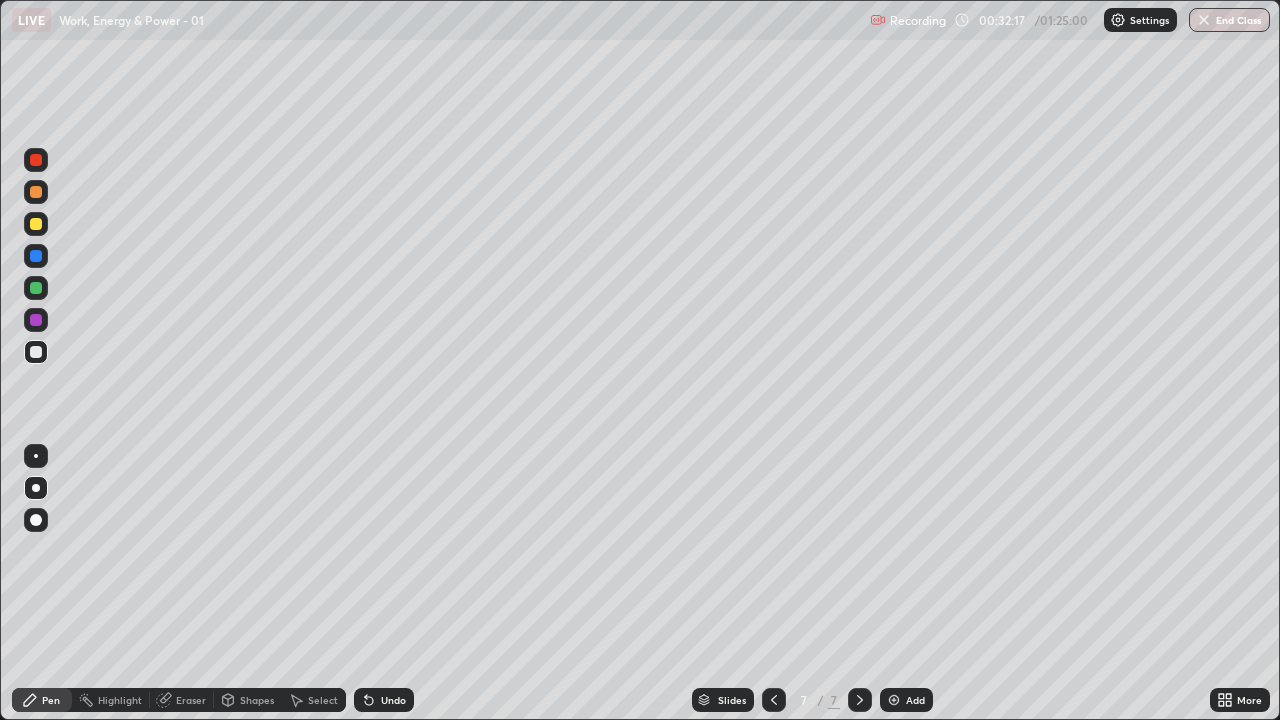 click on "Shapes" at bounding box center [257, 700] 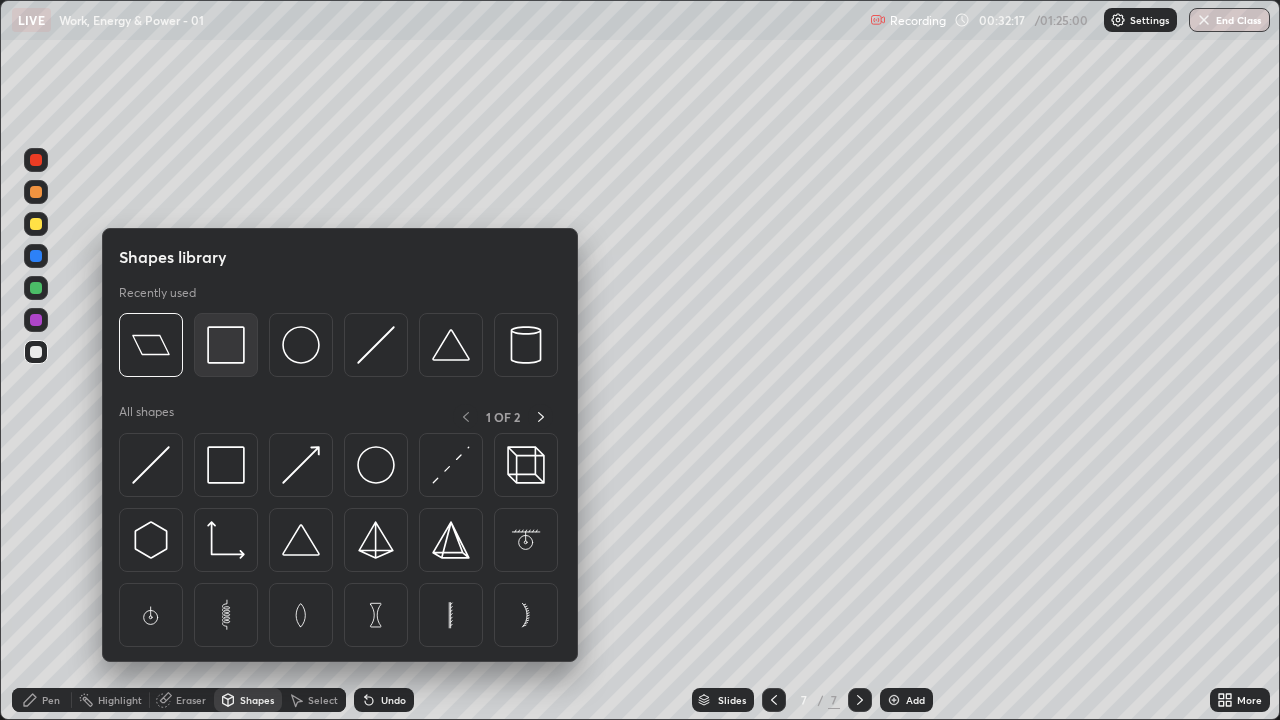 click at bounding box center (226, 345) 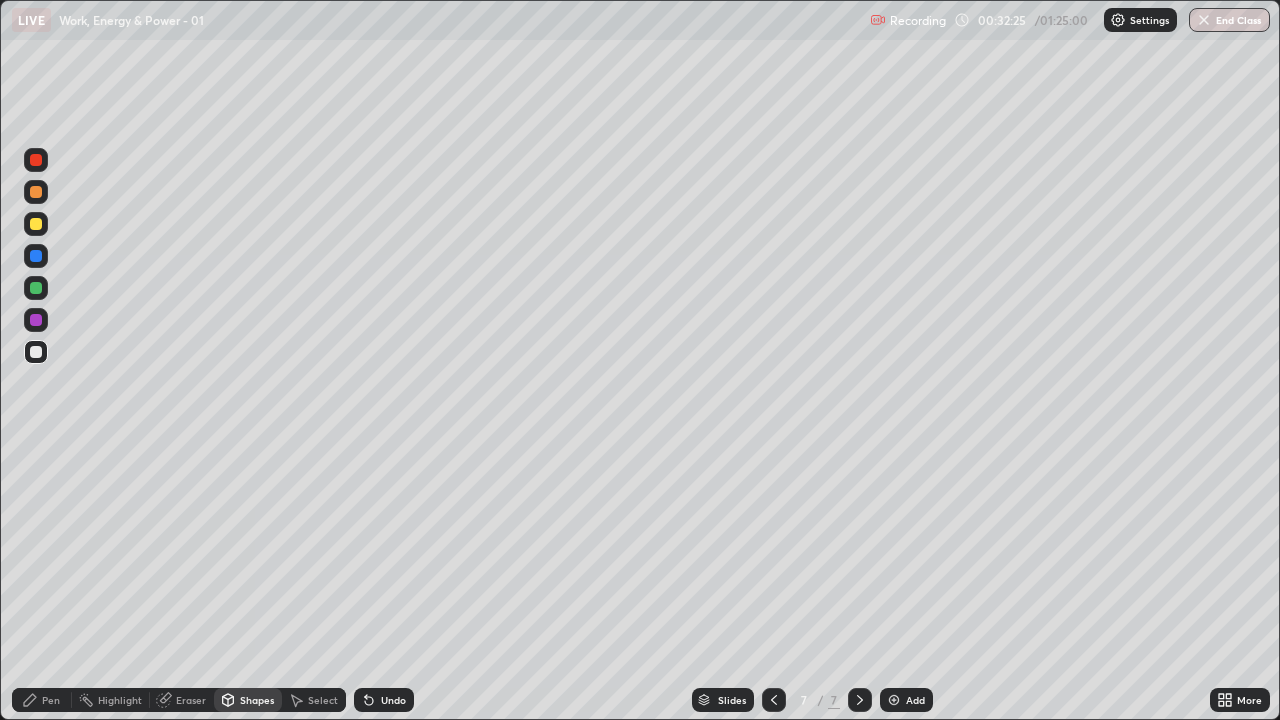 click on "Pen" at bounding box center (51, 700) 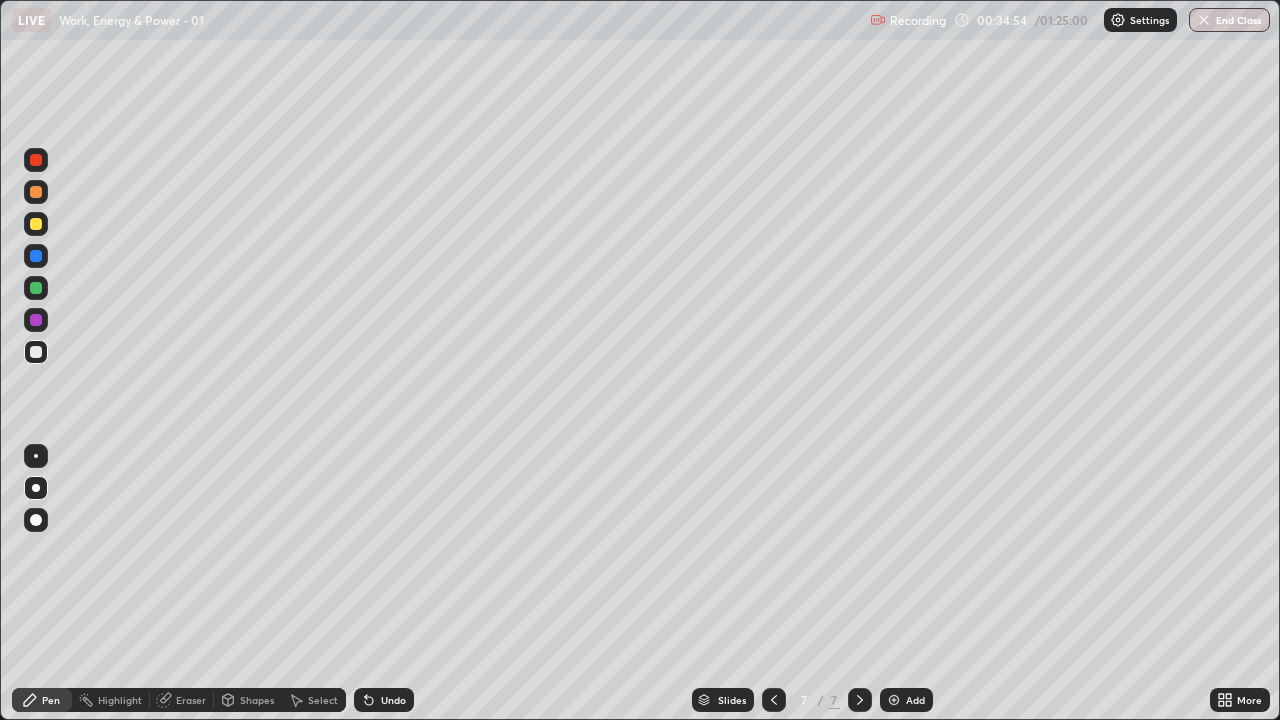 click at bounding box center (36, 288) 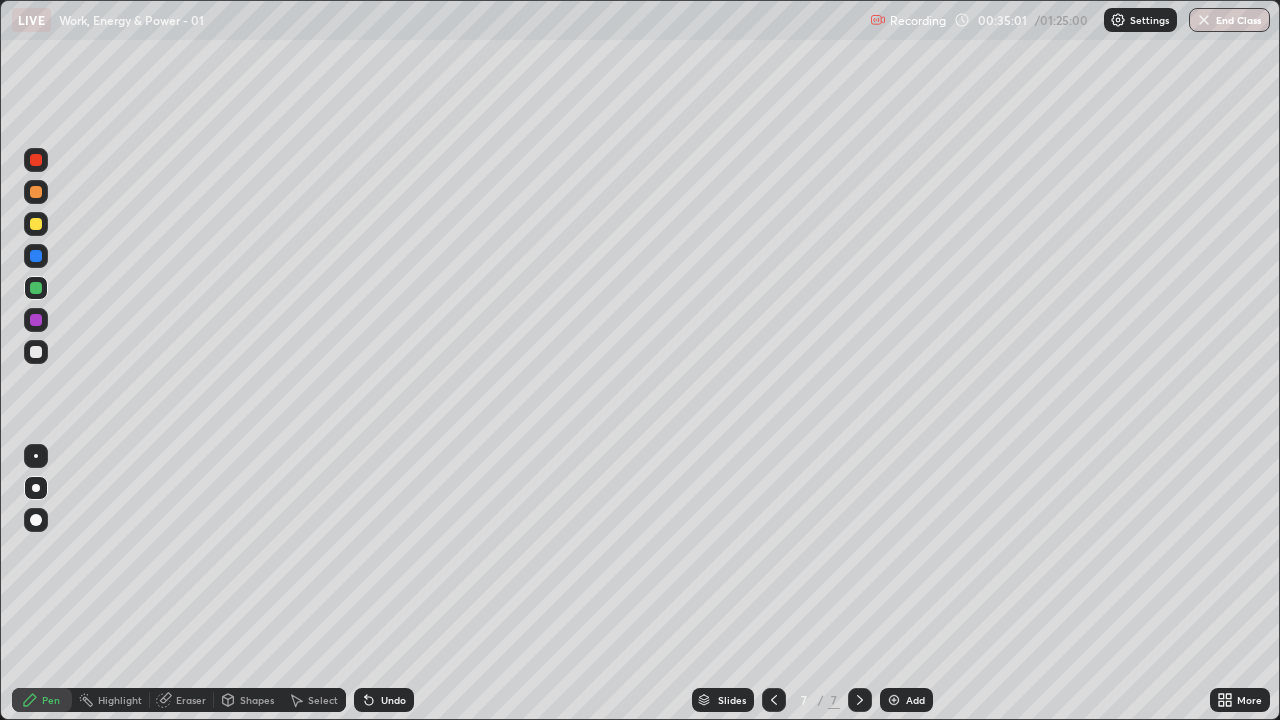 click at bounding box center [36, 352] 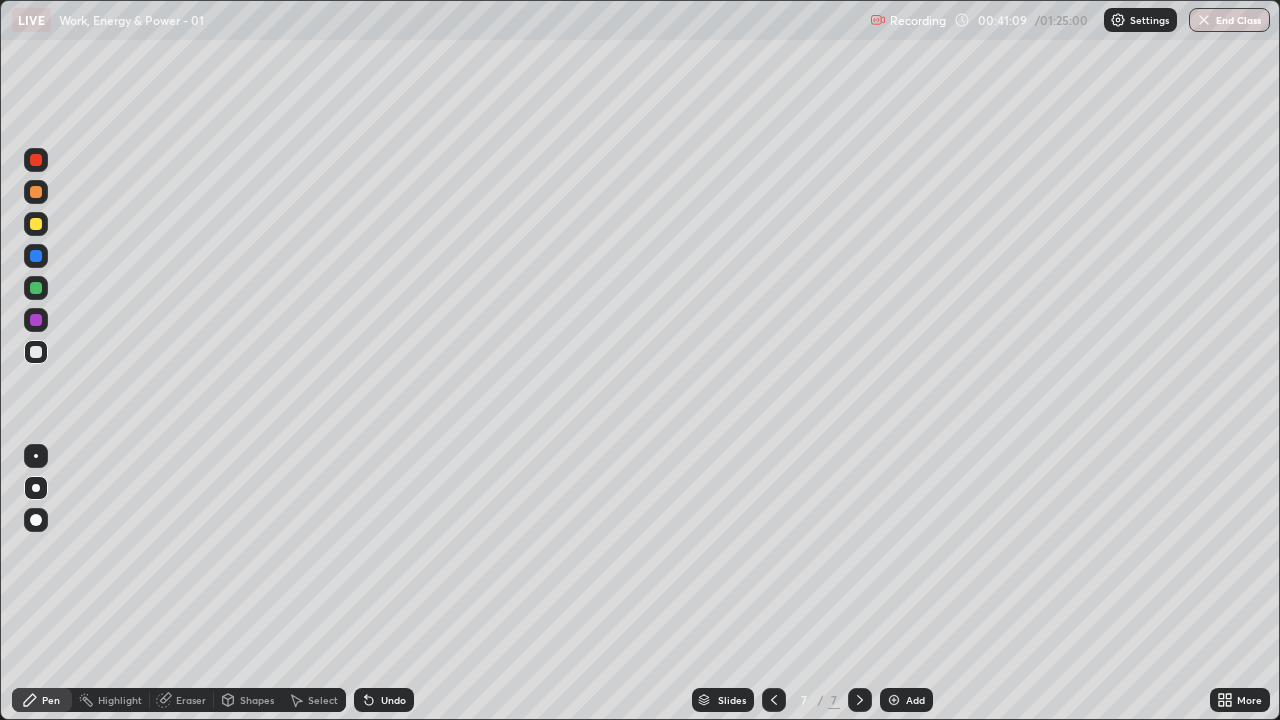 click on "Add" at bounding box center (915, 700) 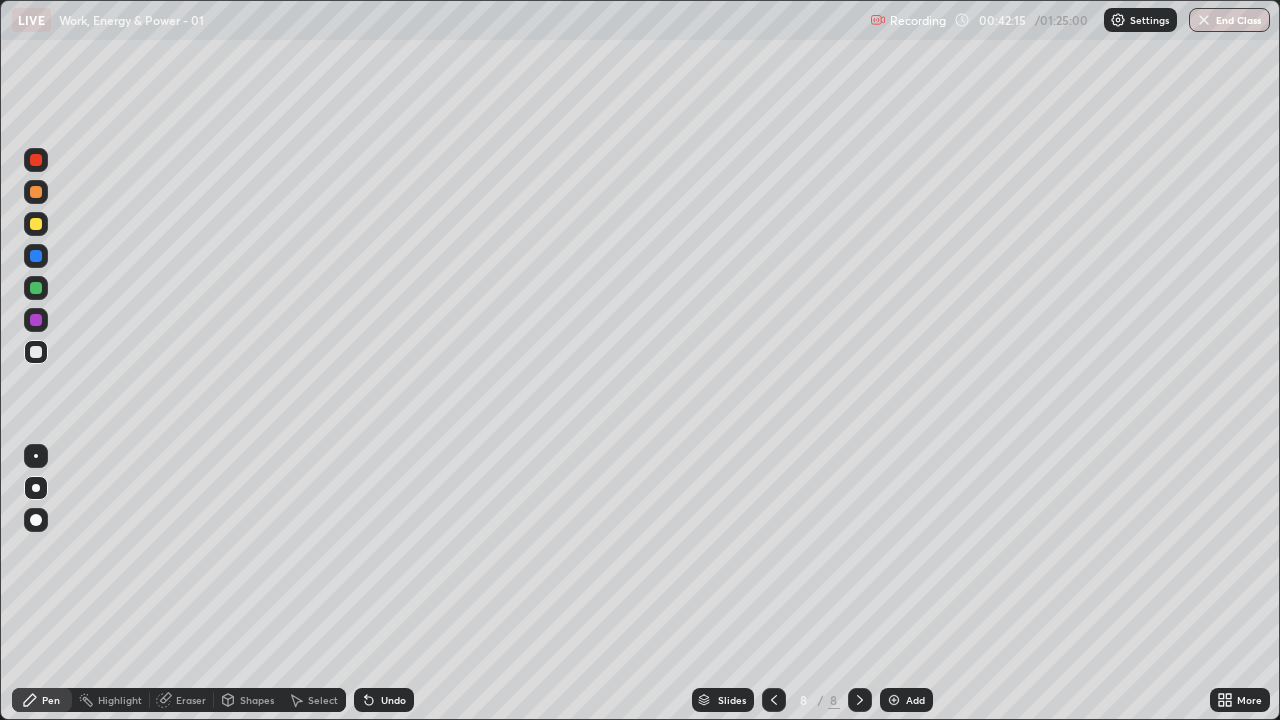 click on "Eraser" at bounding box center [191, 700] 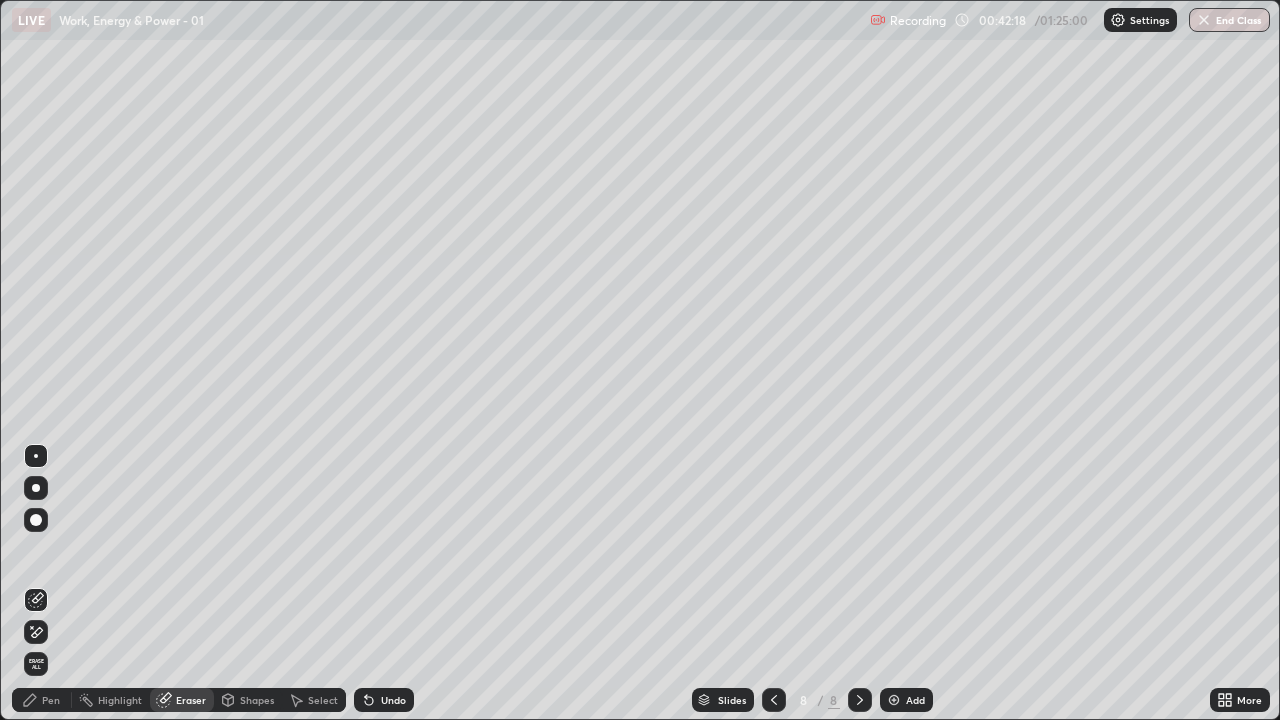 click on "Pen" at bounding box center [51, 700] 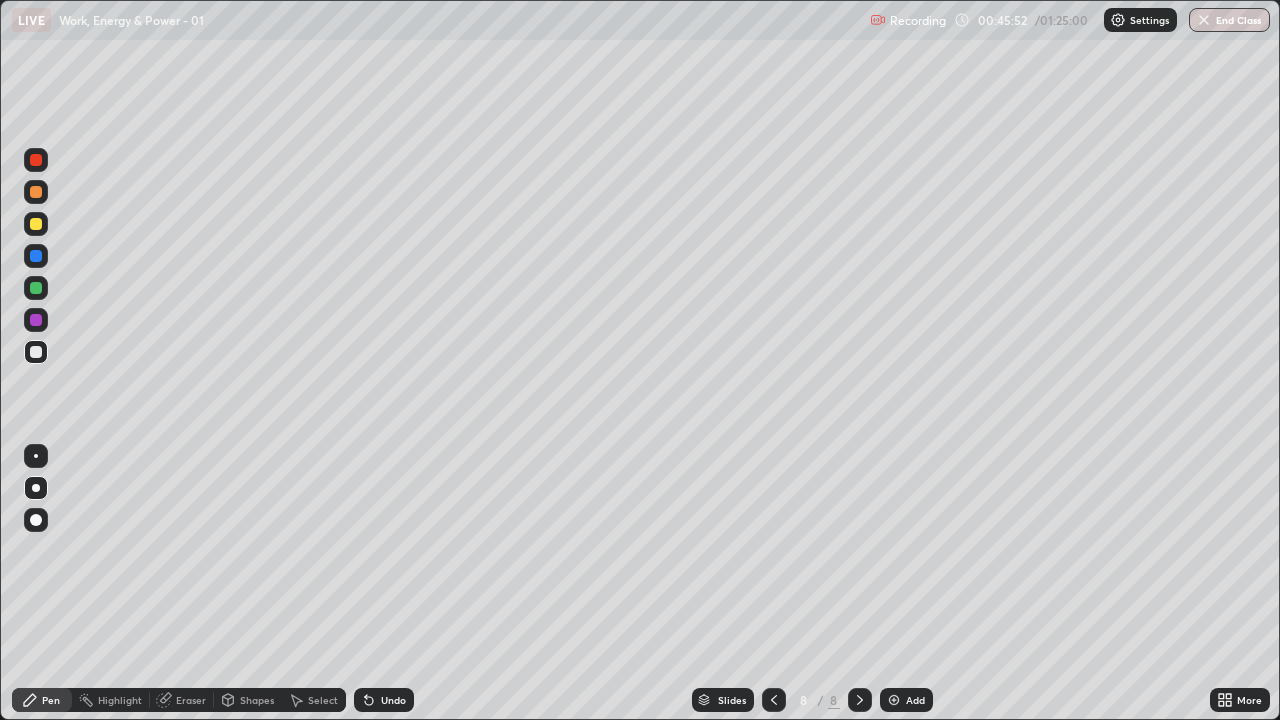 click on "Eraser" at bounding box center (191, 700) 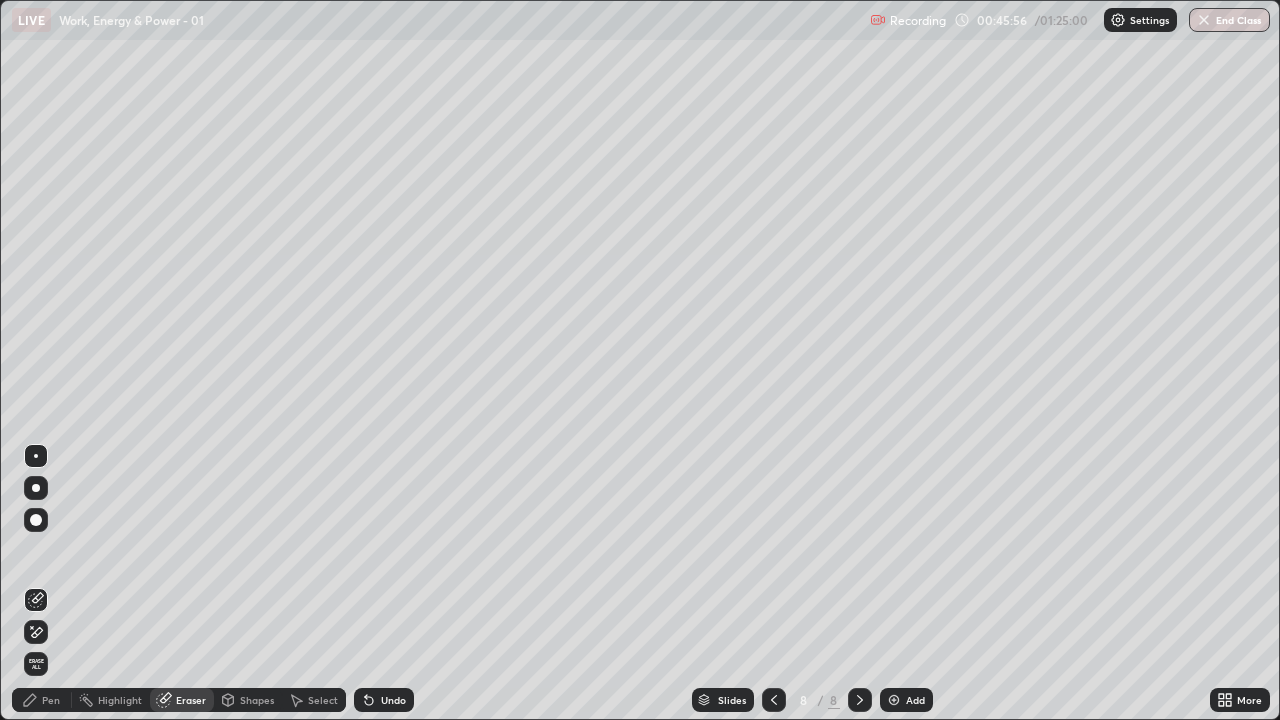 click on "Pen" at bounding box center (51, 700) 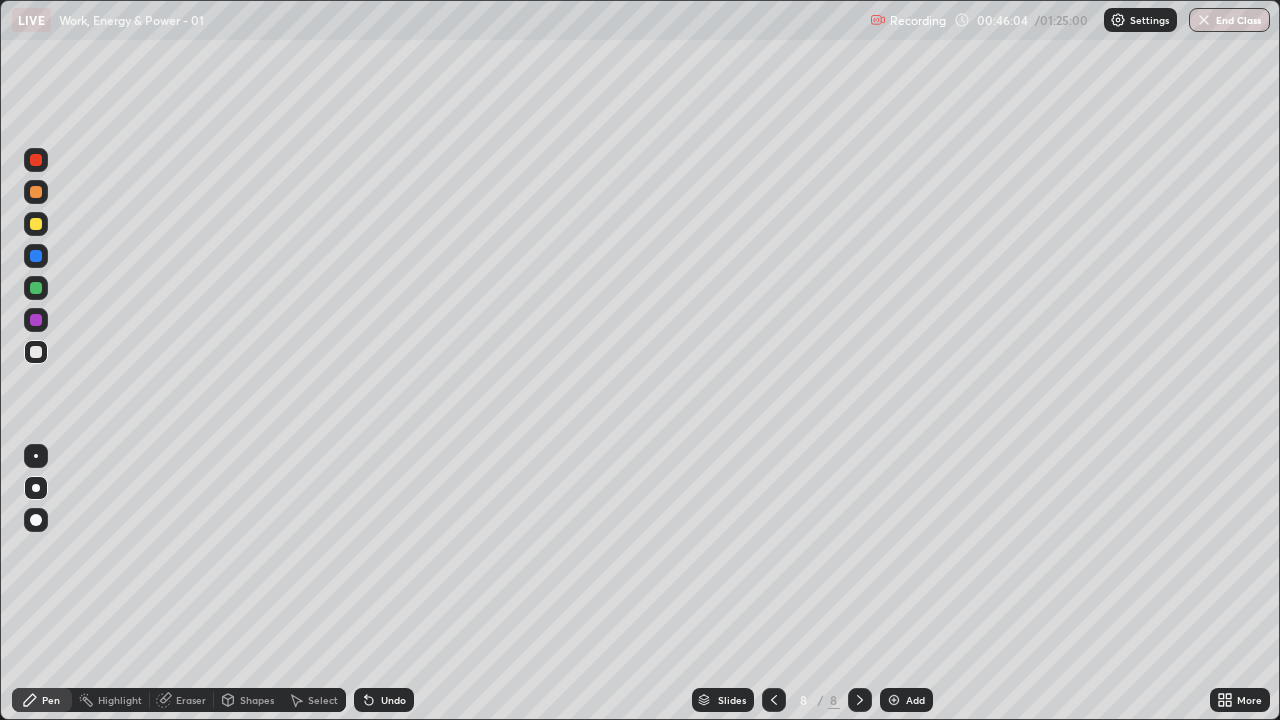 click on "Add" at bounding box center [915, 700] 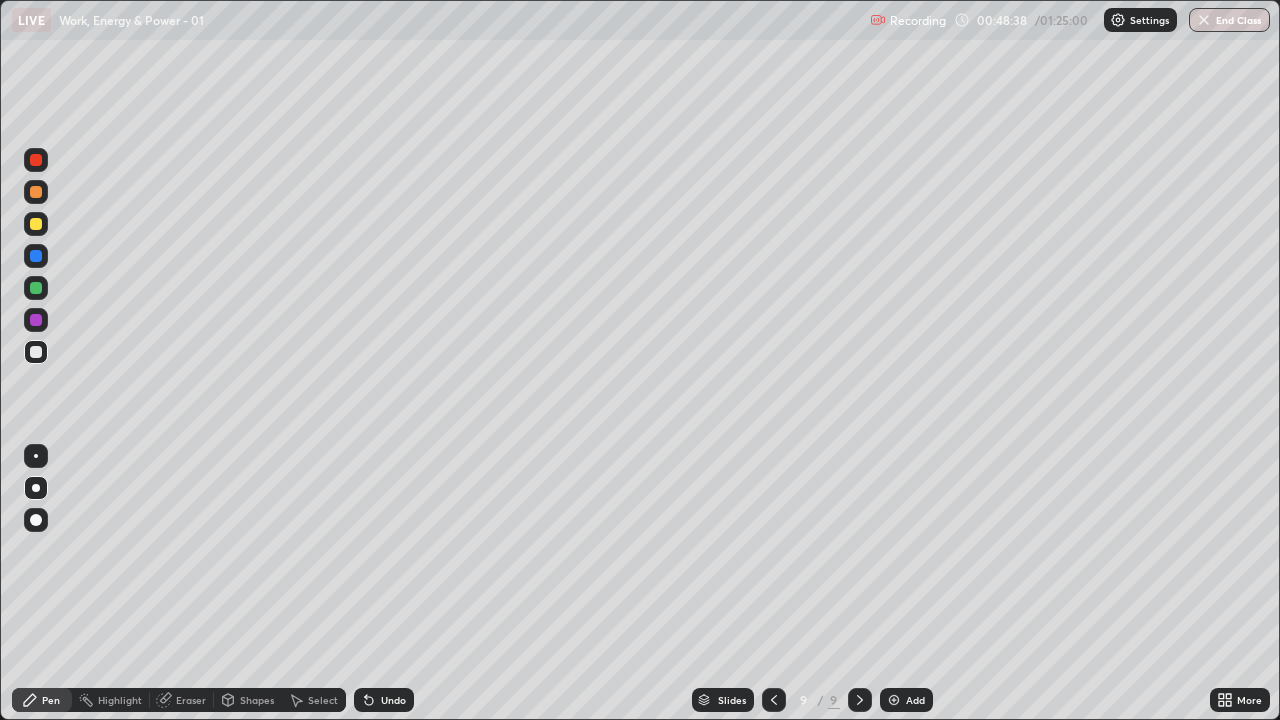 click at bounding box center [894, 700] 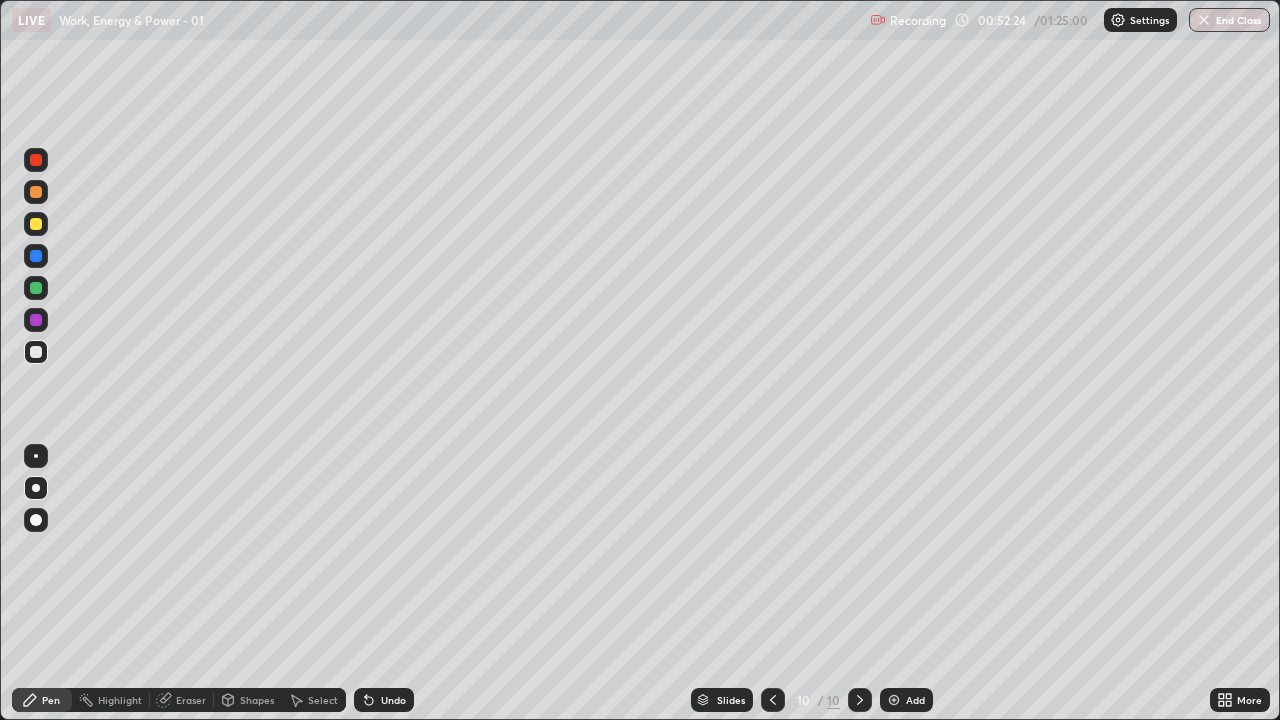 click on "Add" at bounding box center (915, 700) 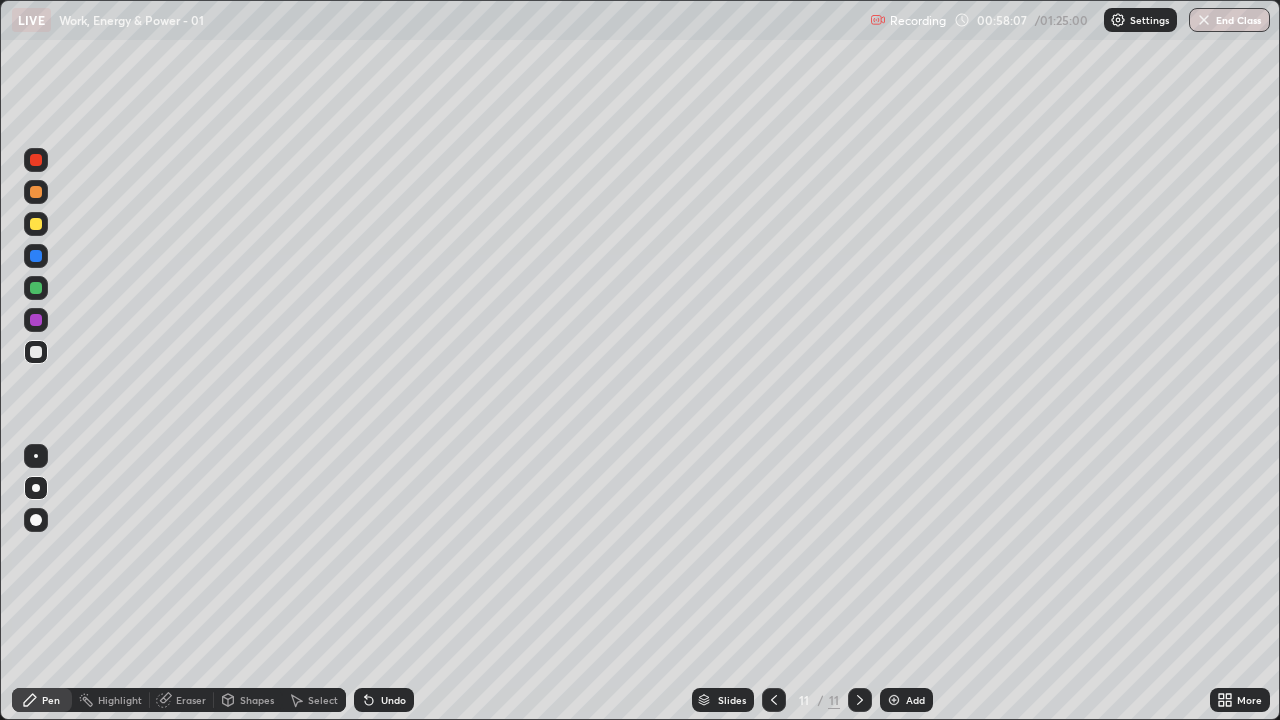 click at bounding box center (36, 288) 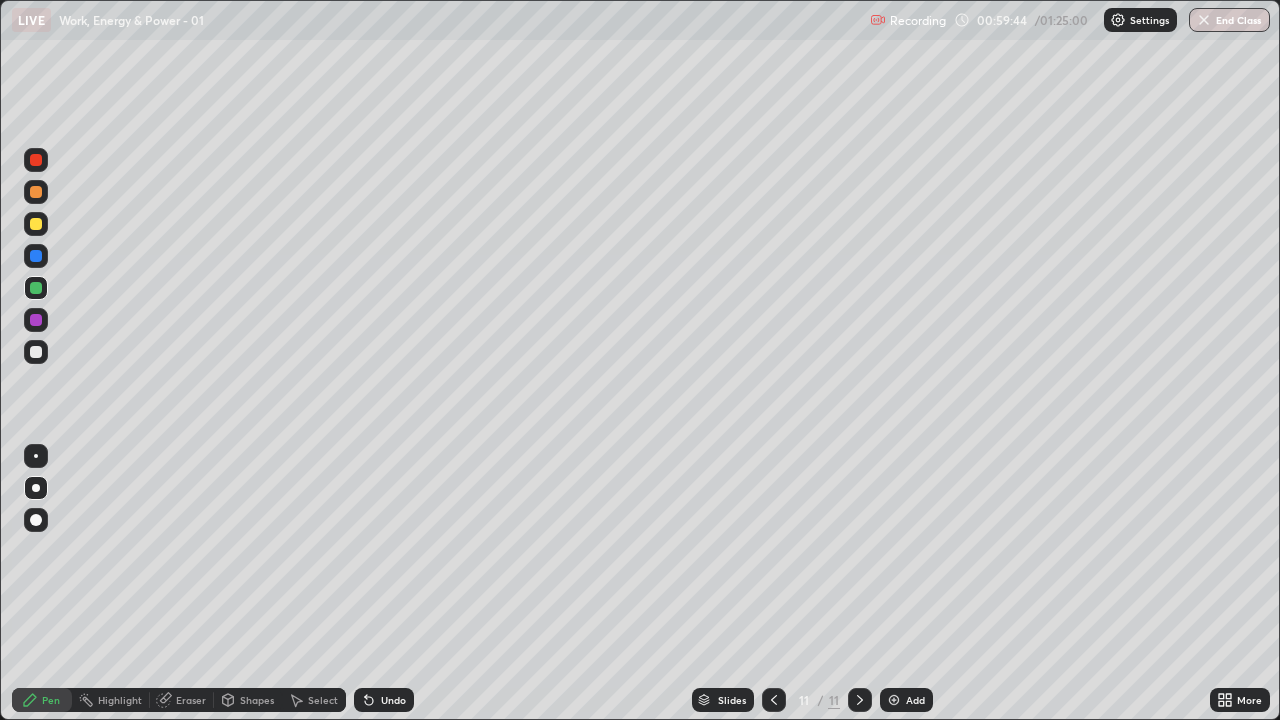 click on "Add" at bounding box center (915, 700) 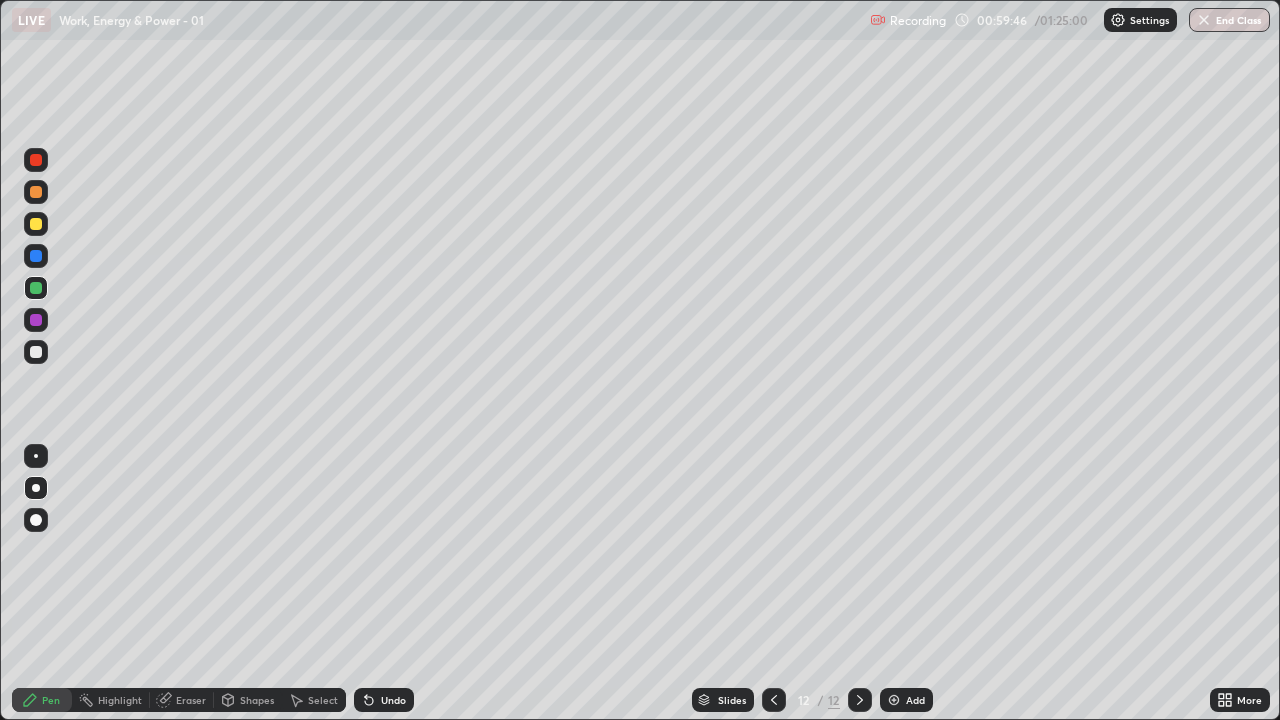 click at bounding box center [36, 352] 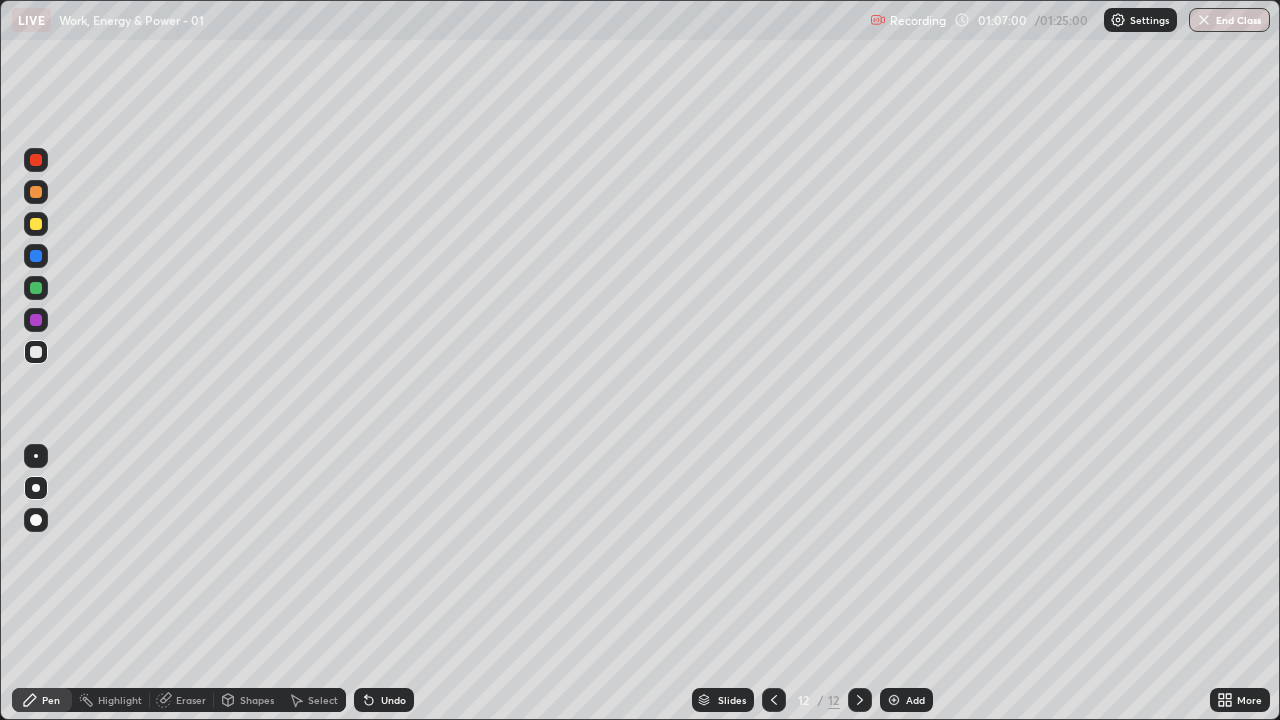 click on "Add" at bounding box center (906, 700) 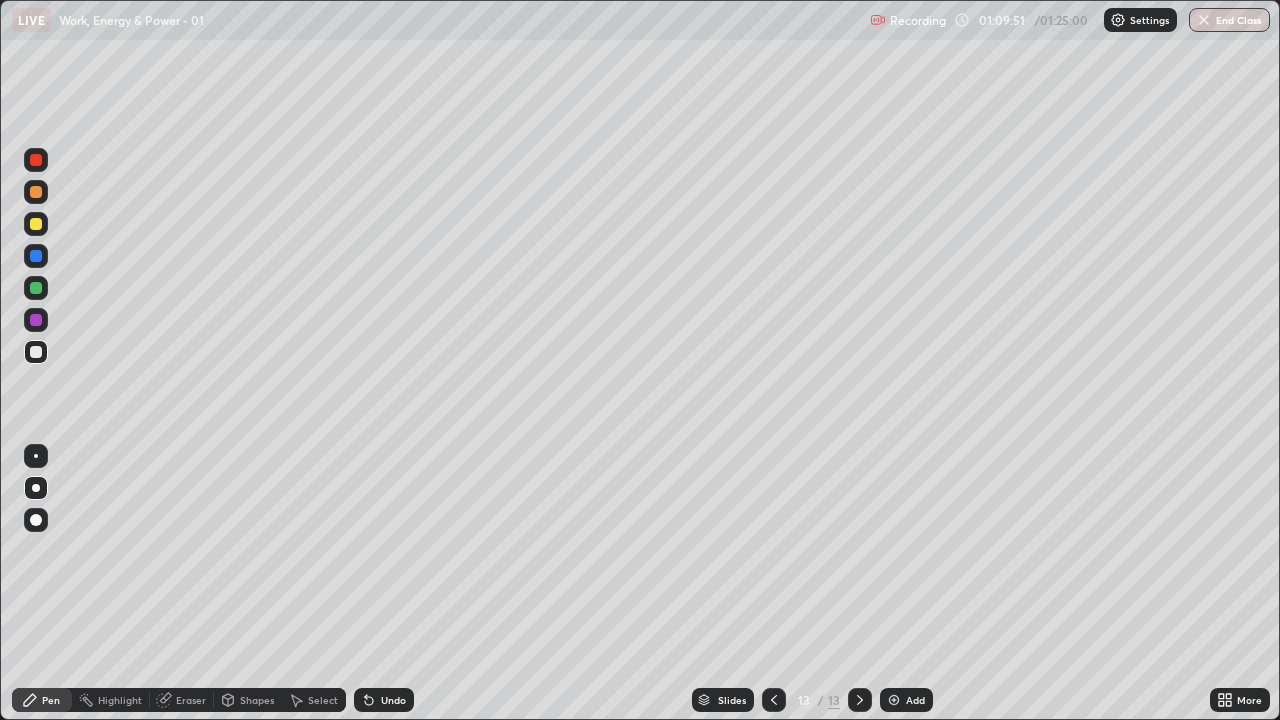 click at bounding box center (36, 288) 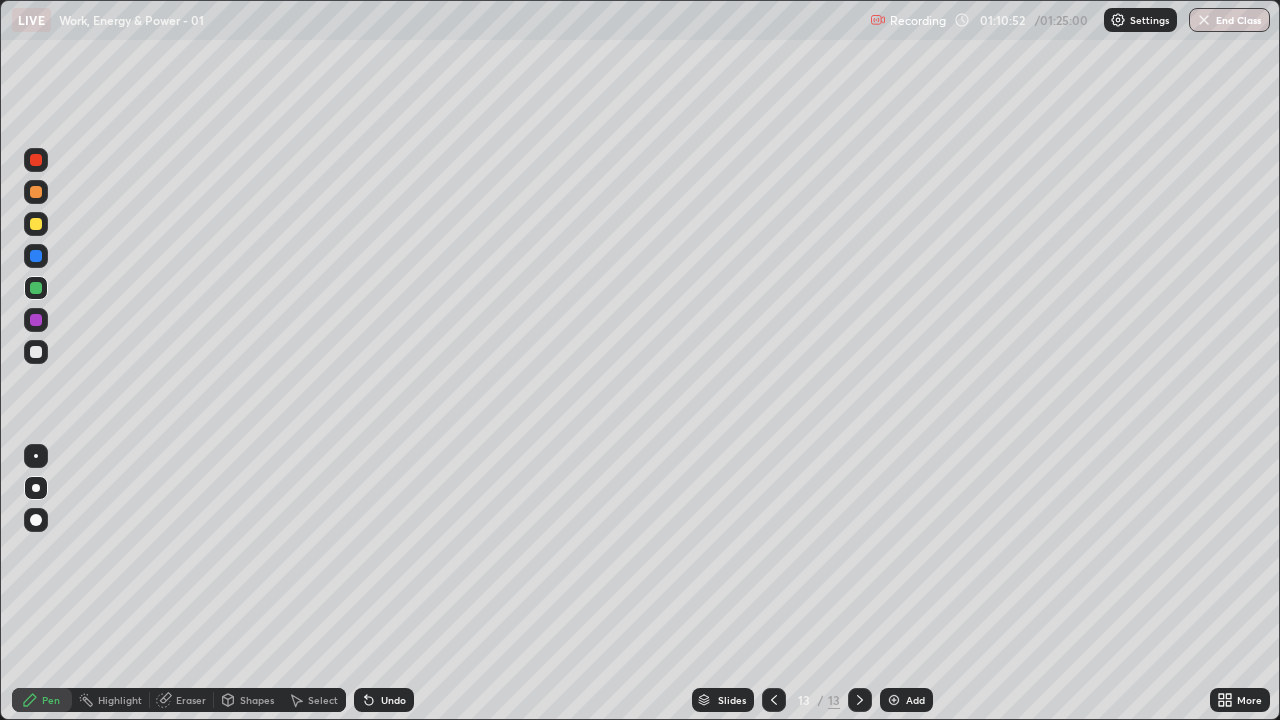 click at bounding box center (36, 160) 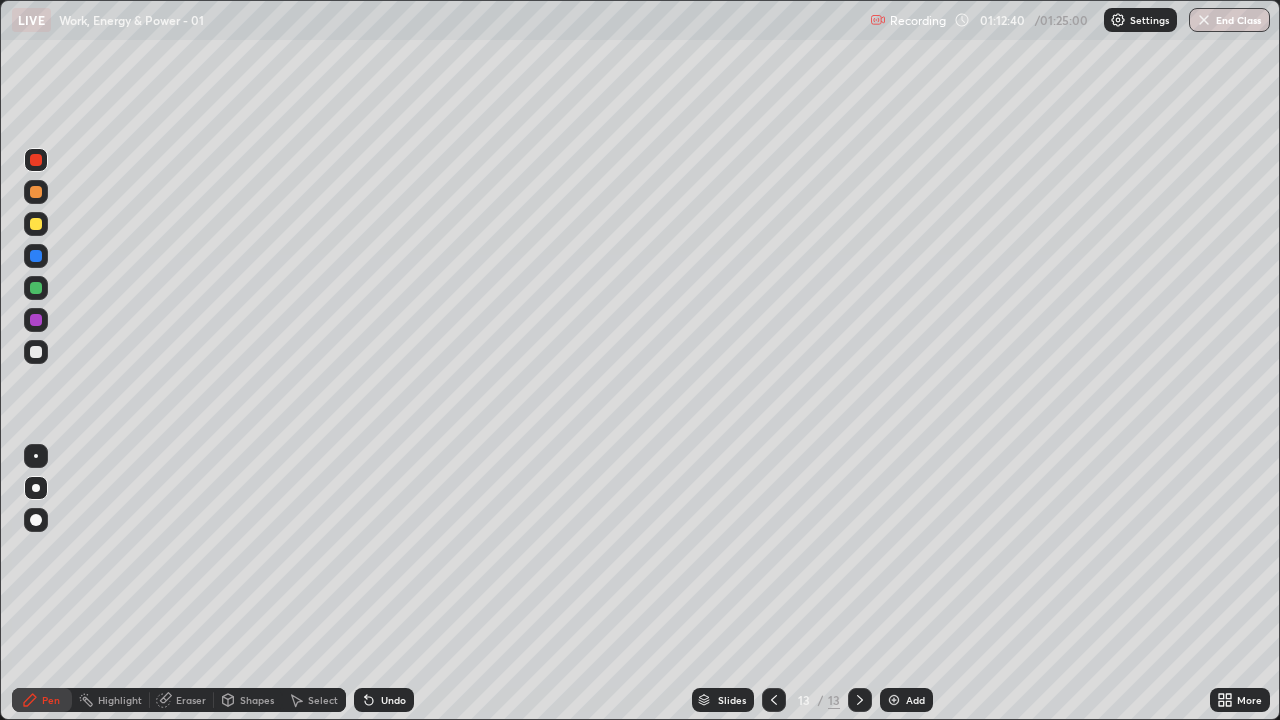 click on "Select" at bounding box center [323, 700] 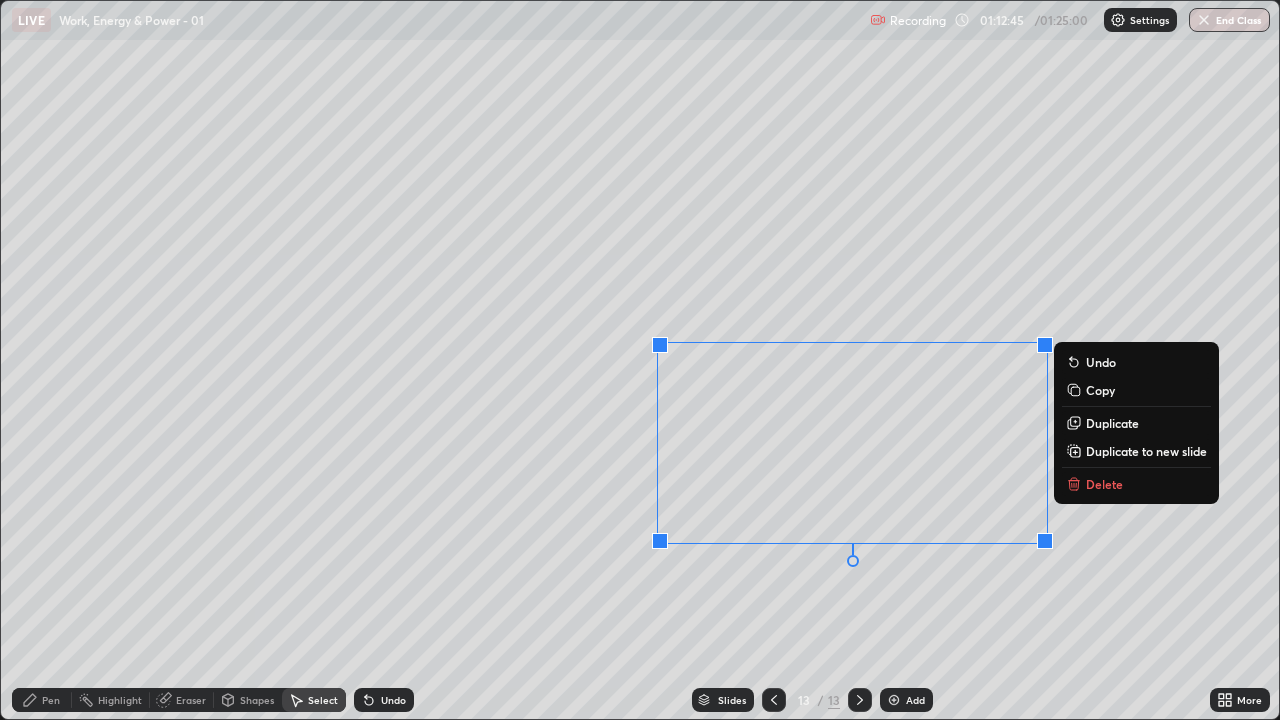 click on "Delete" at bounding box center (1136, 484) 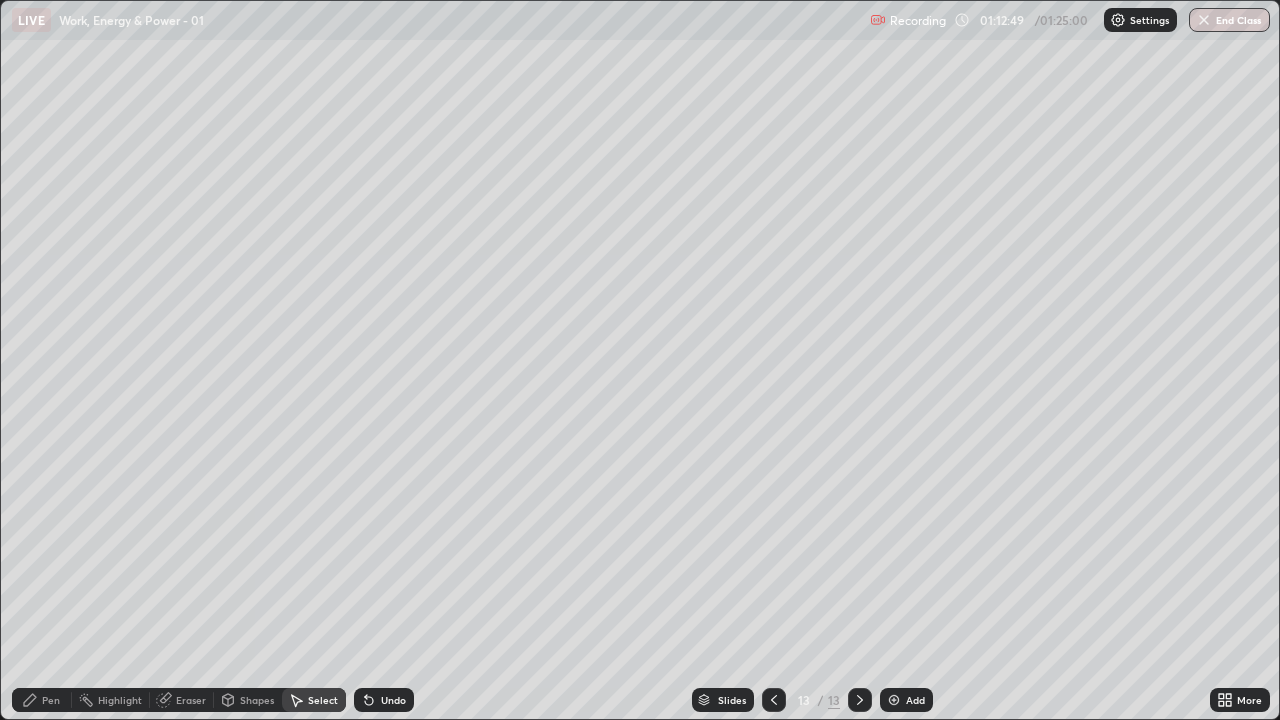 click on "Pen" at bounding box center [51, 700] 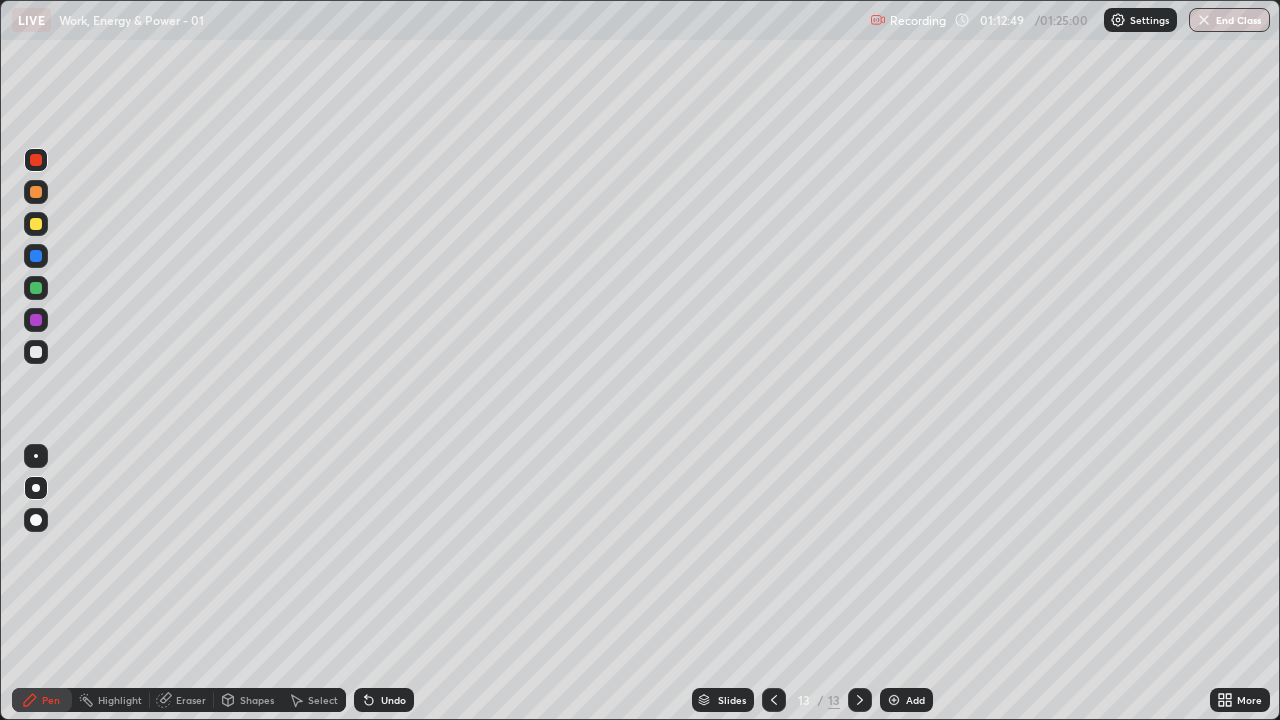 click at bounding box center (36, 352) 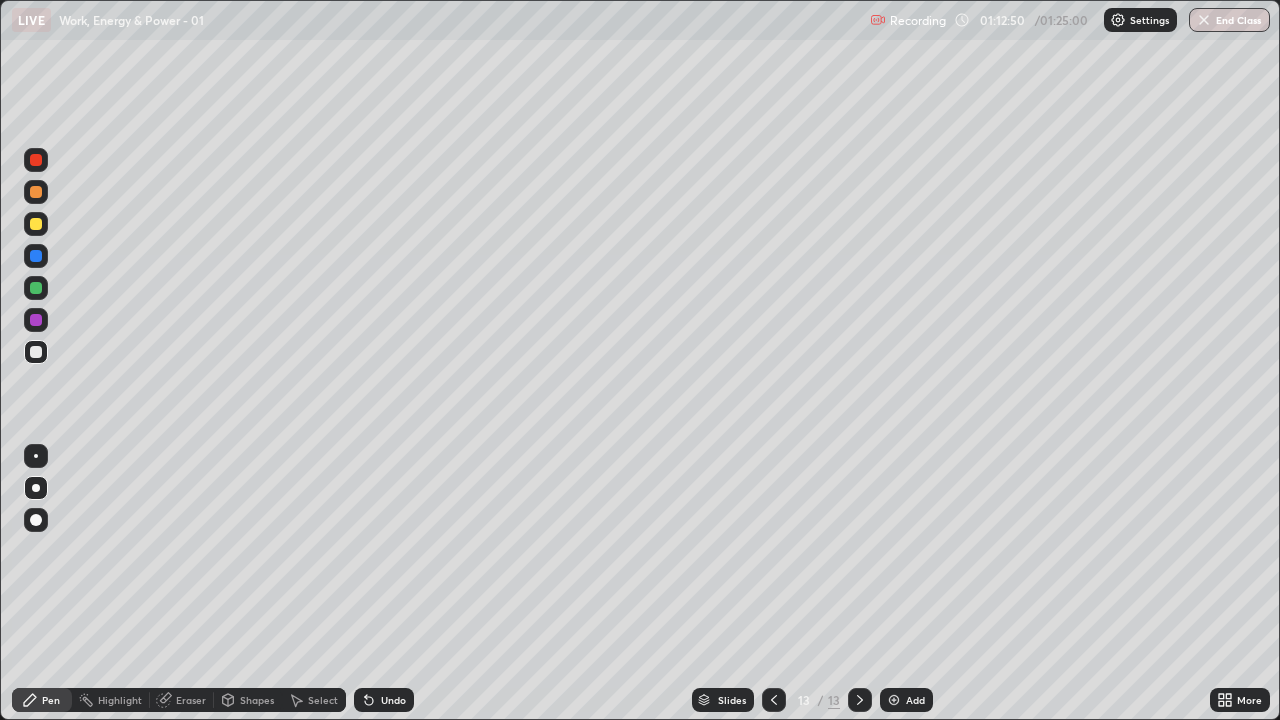 click on "Pen" at bounding box center (42, 700) 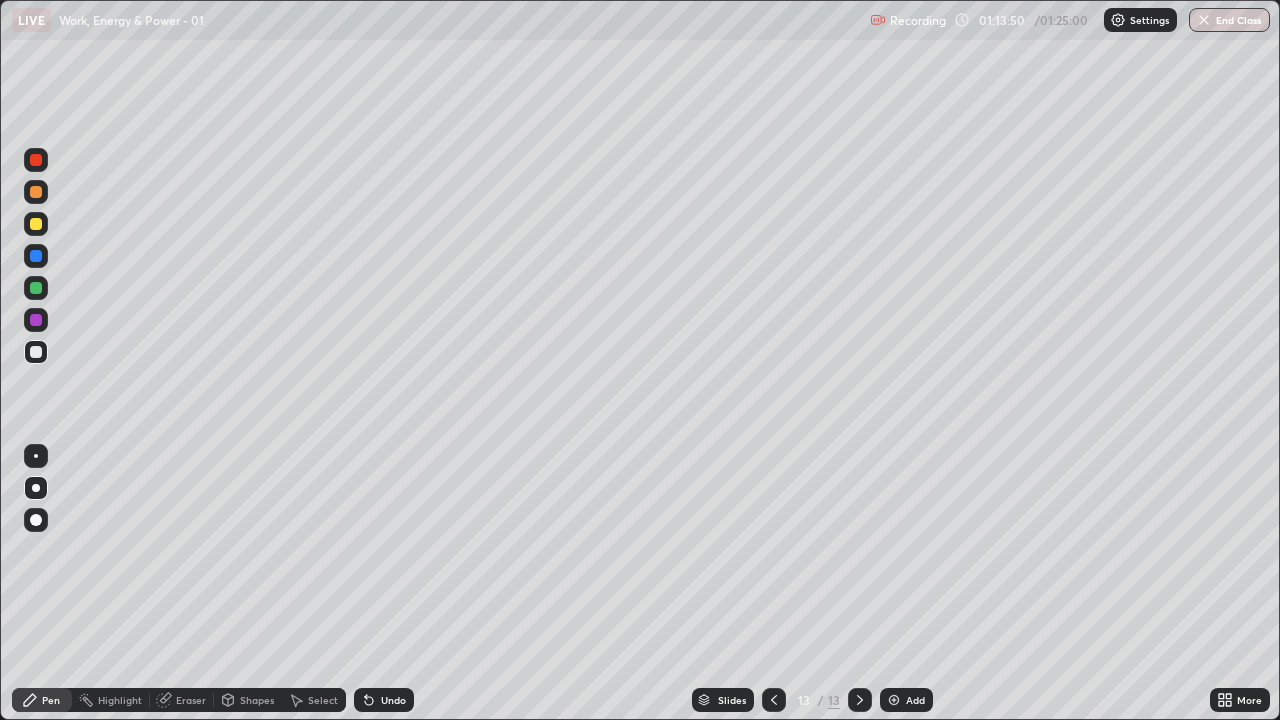 click on "Undo" at bounding box center (393, 700) 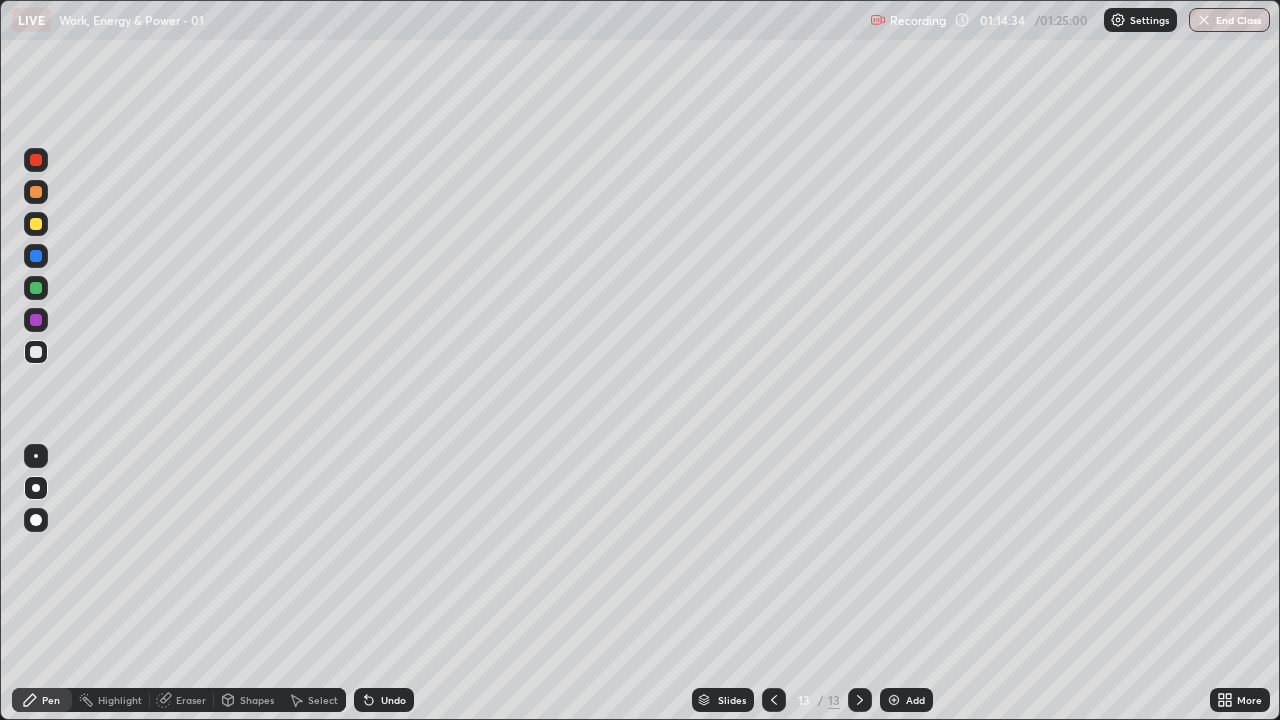 click at bounding box center (36, 288) 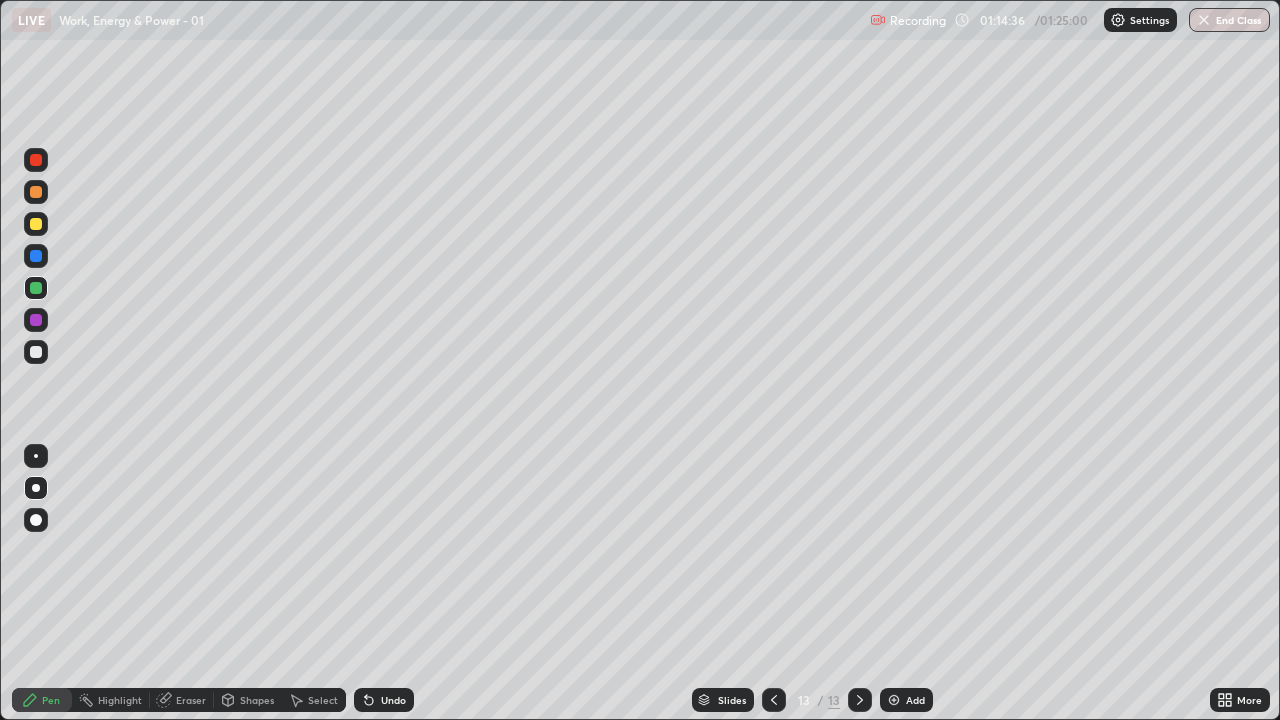 scroll, scrollTop: 0, scrollLeft: 0, axis: both 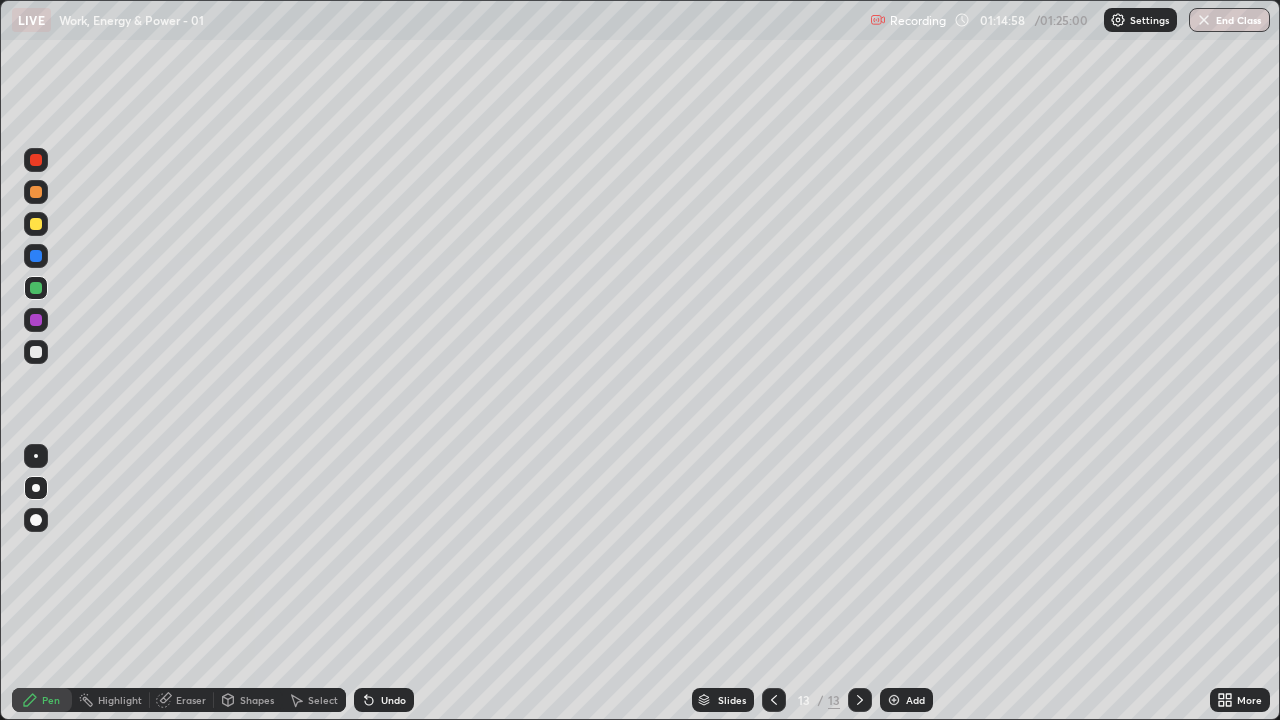 click at bounding box center [36, 352] 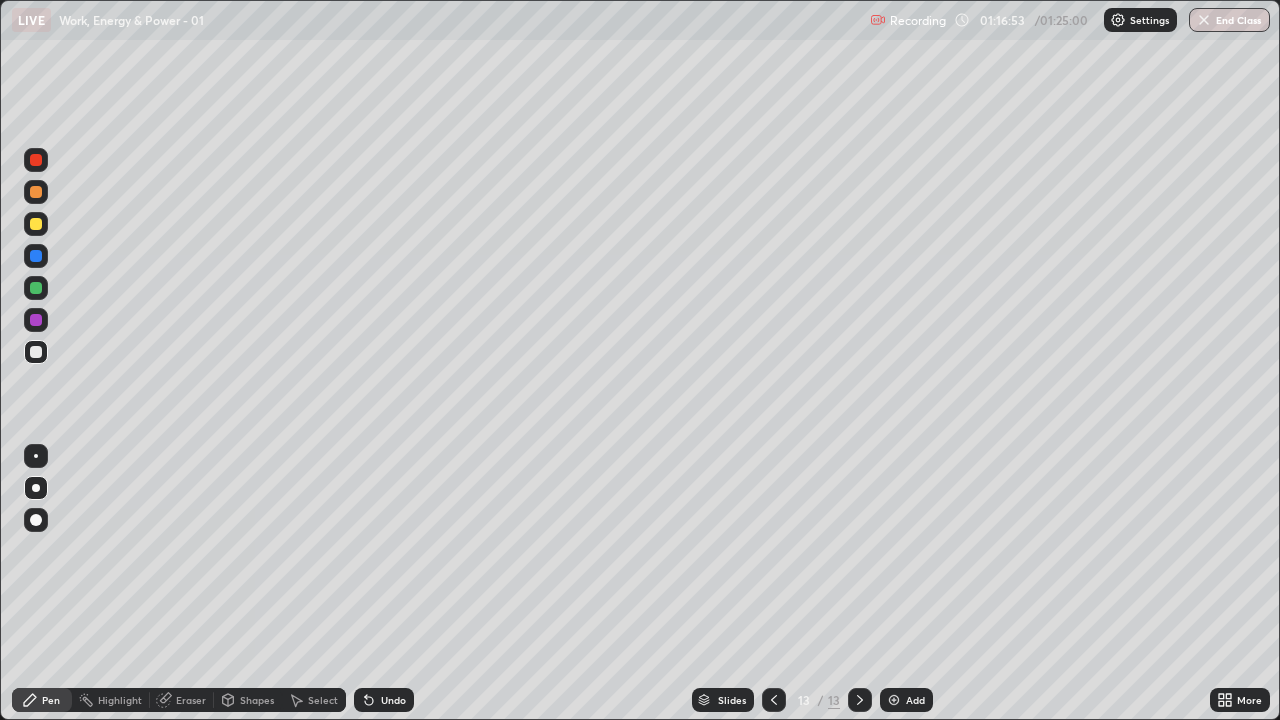 click on "End Class" at bounding box center (1229, 20) 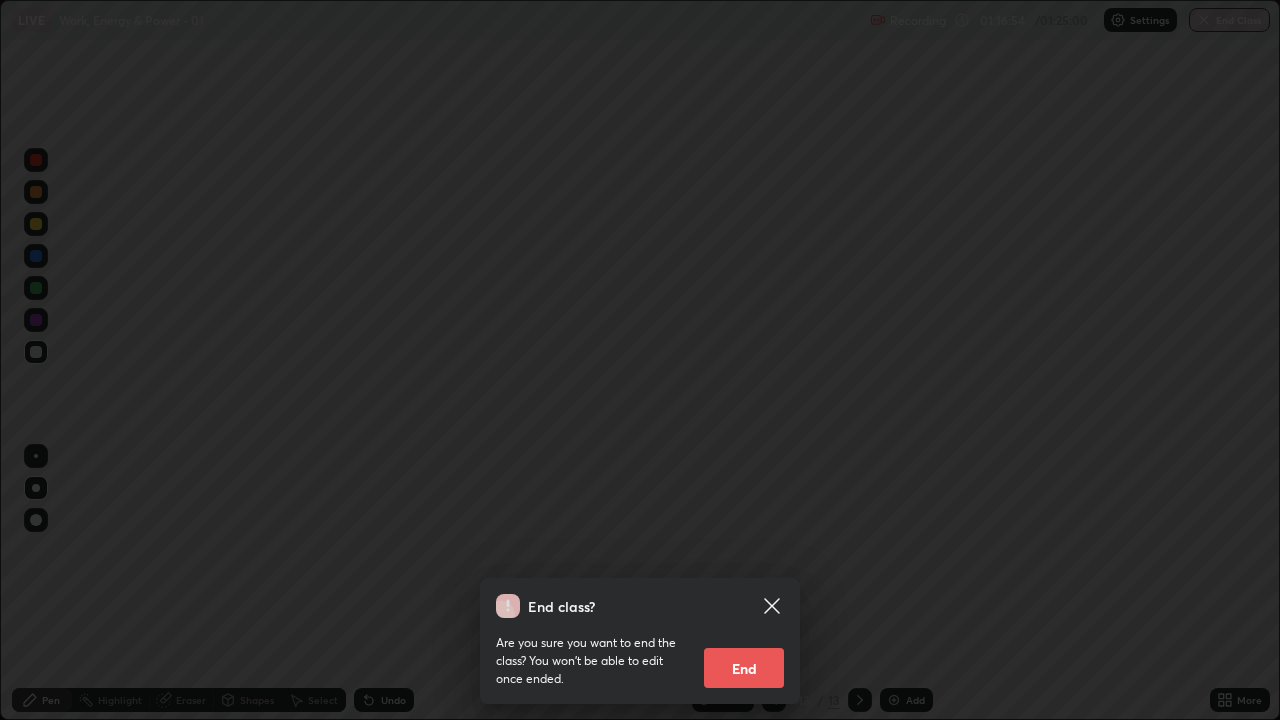 click on "End" at bounding box center [744, 668] 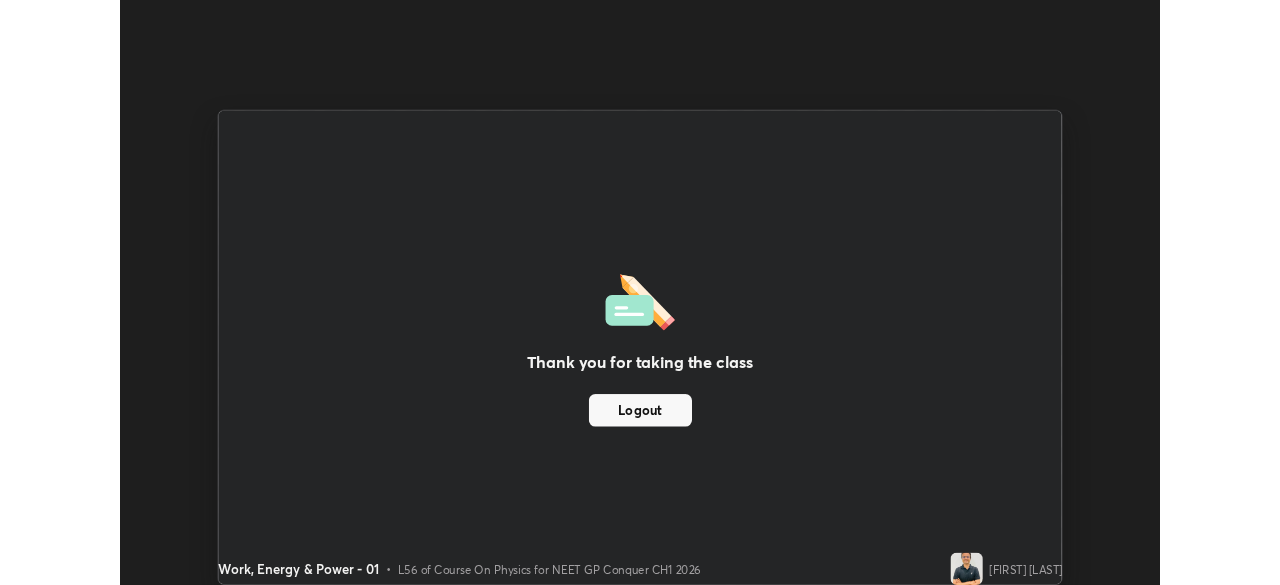 scroll, scrollTop: 585, scrollLeft: 1280, axis: both 